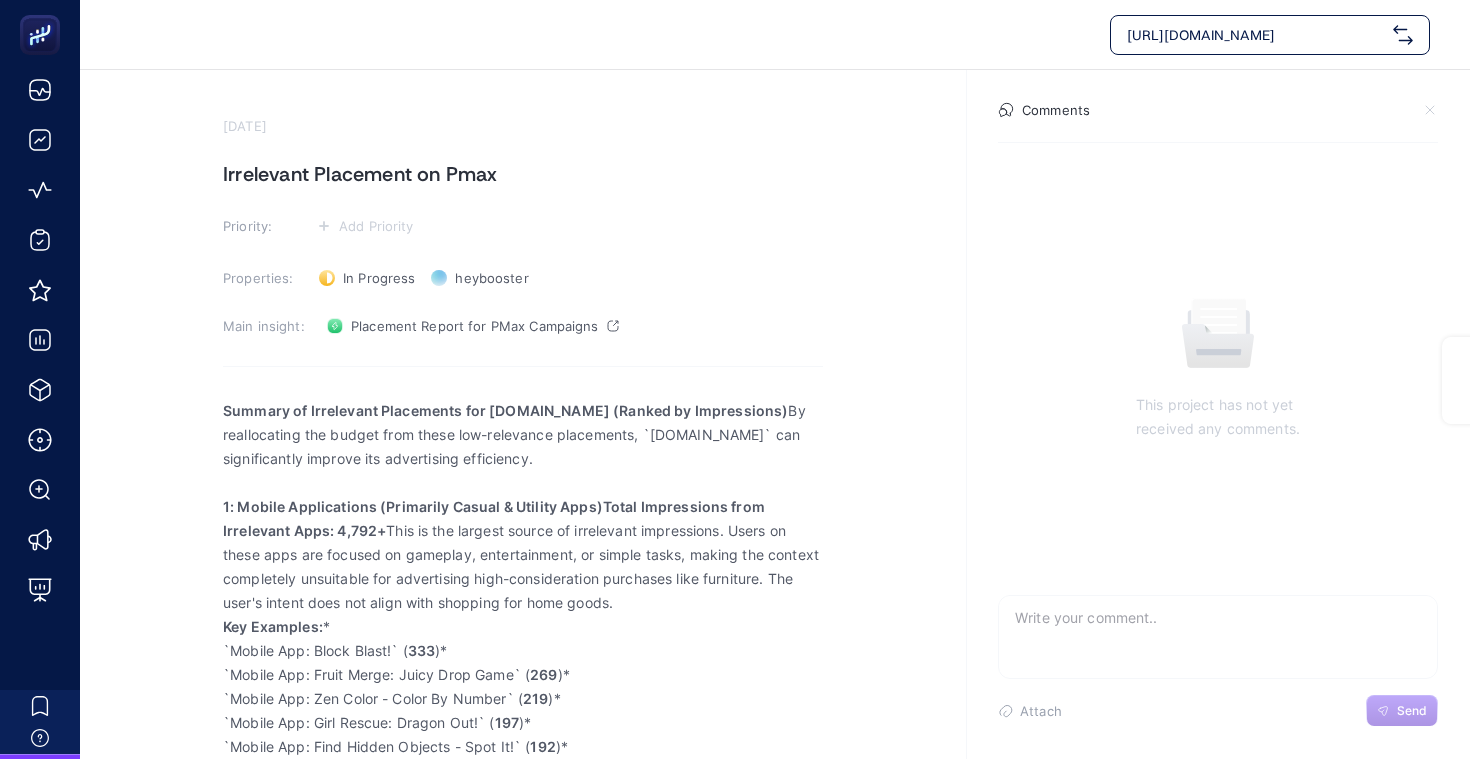 scroll, scrollTop: 83, scrollLeft: 0, axis: vertical 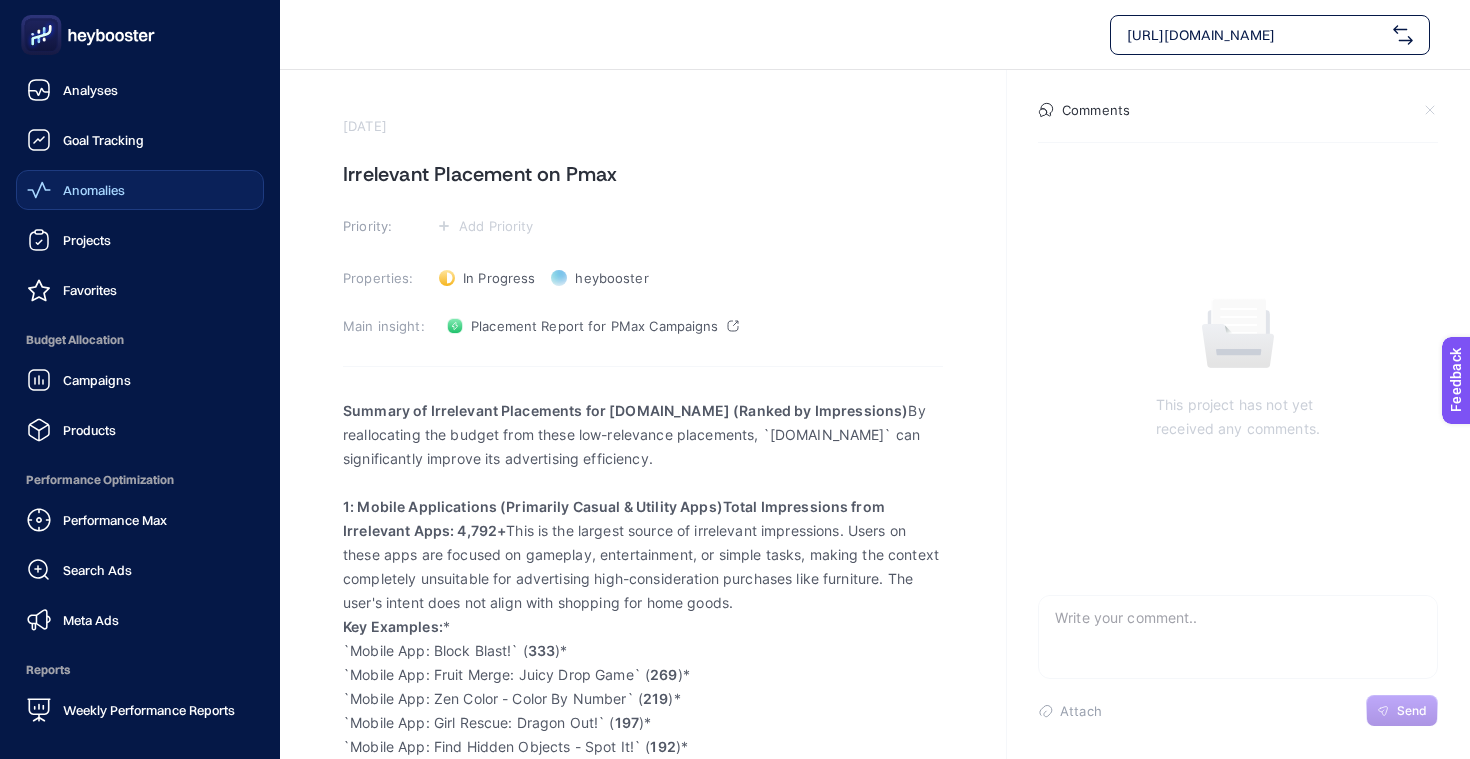 click on "Anomalies" at bounding box center [94, 190] 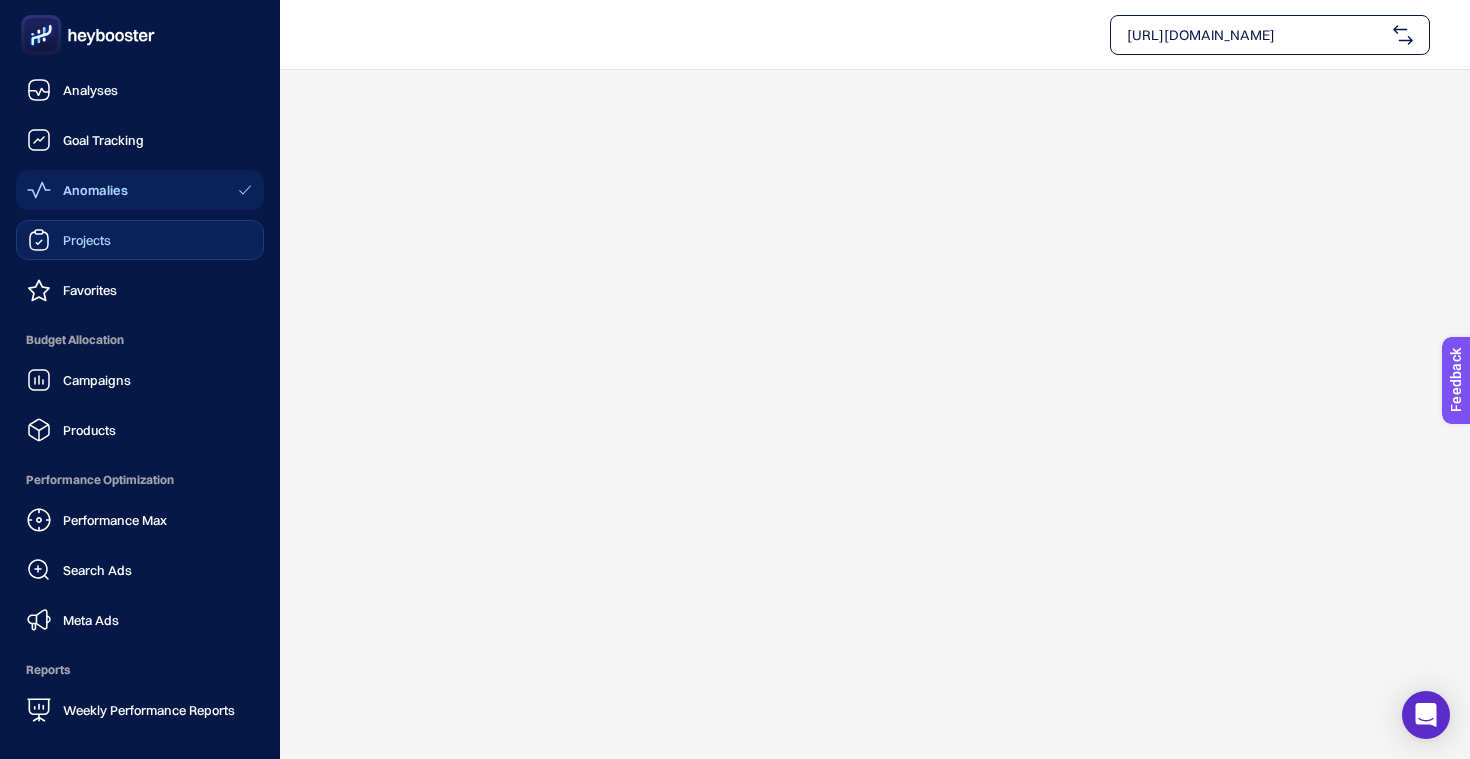 click on "Projects" at bounding box center (87, 240) 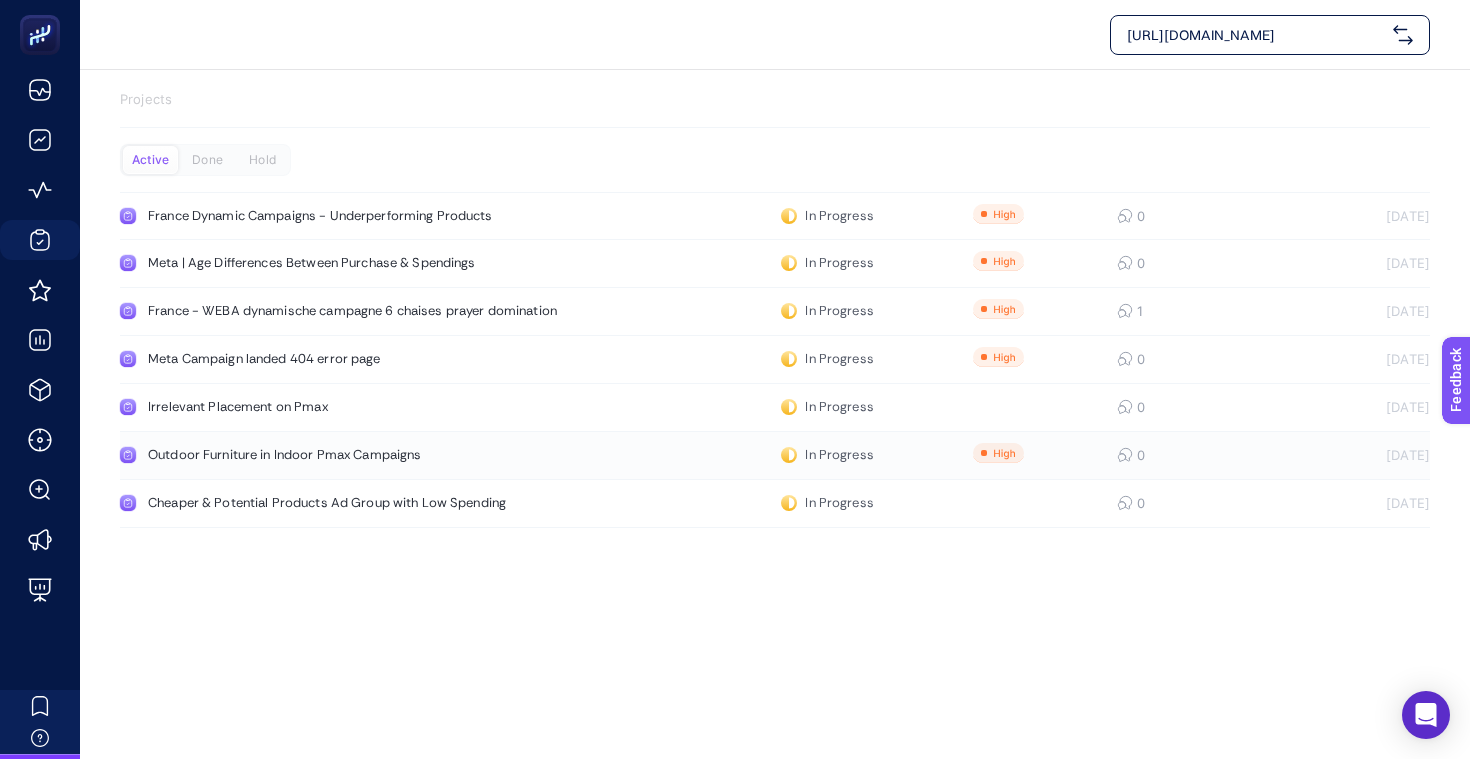 click on "Outdoor Furniture in Indoor Pmax Campaigns" at bounding box center [379, 455] 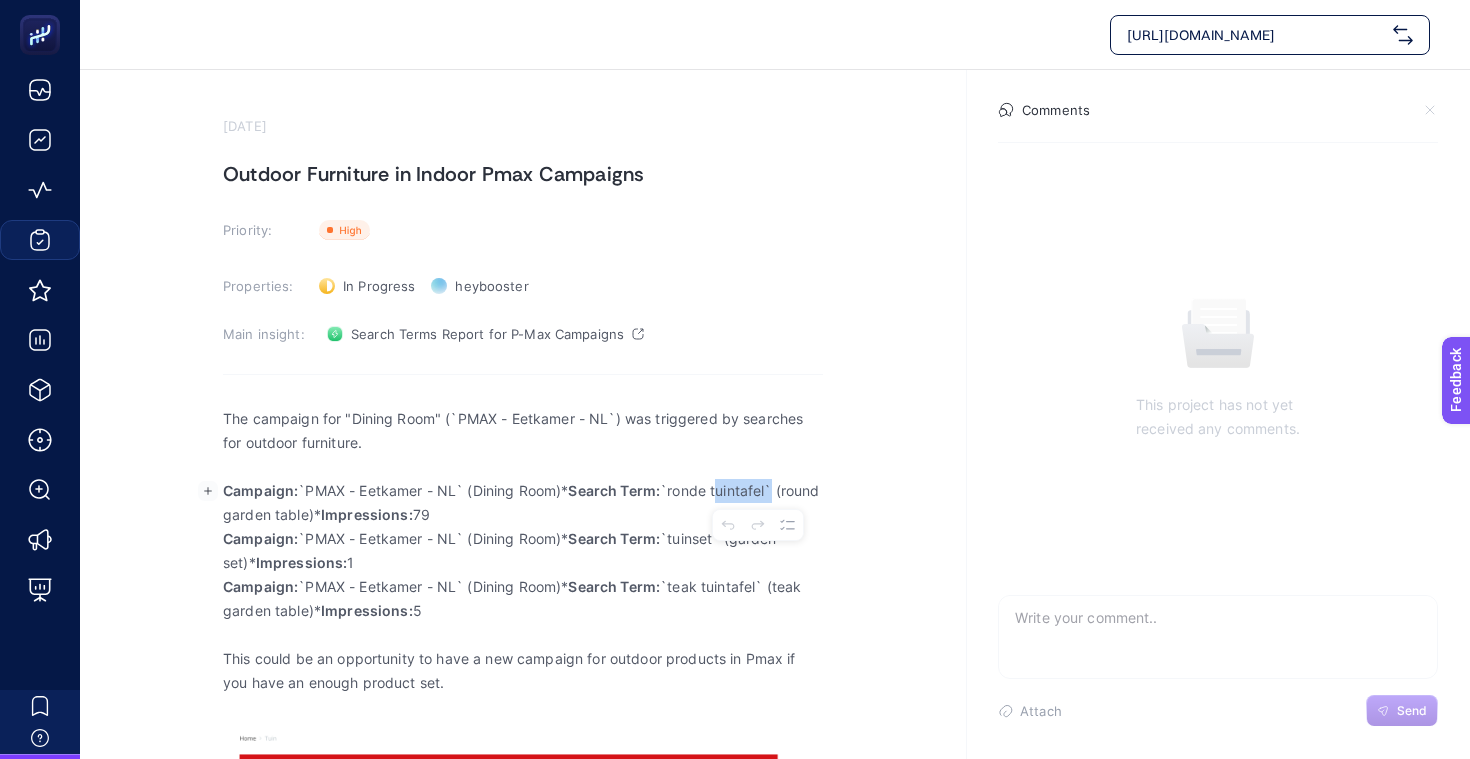 drag, startPoint x: 724, startPoint y: 490, endPoint x: 780, endPoint y: 488, distance: 56.0357 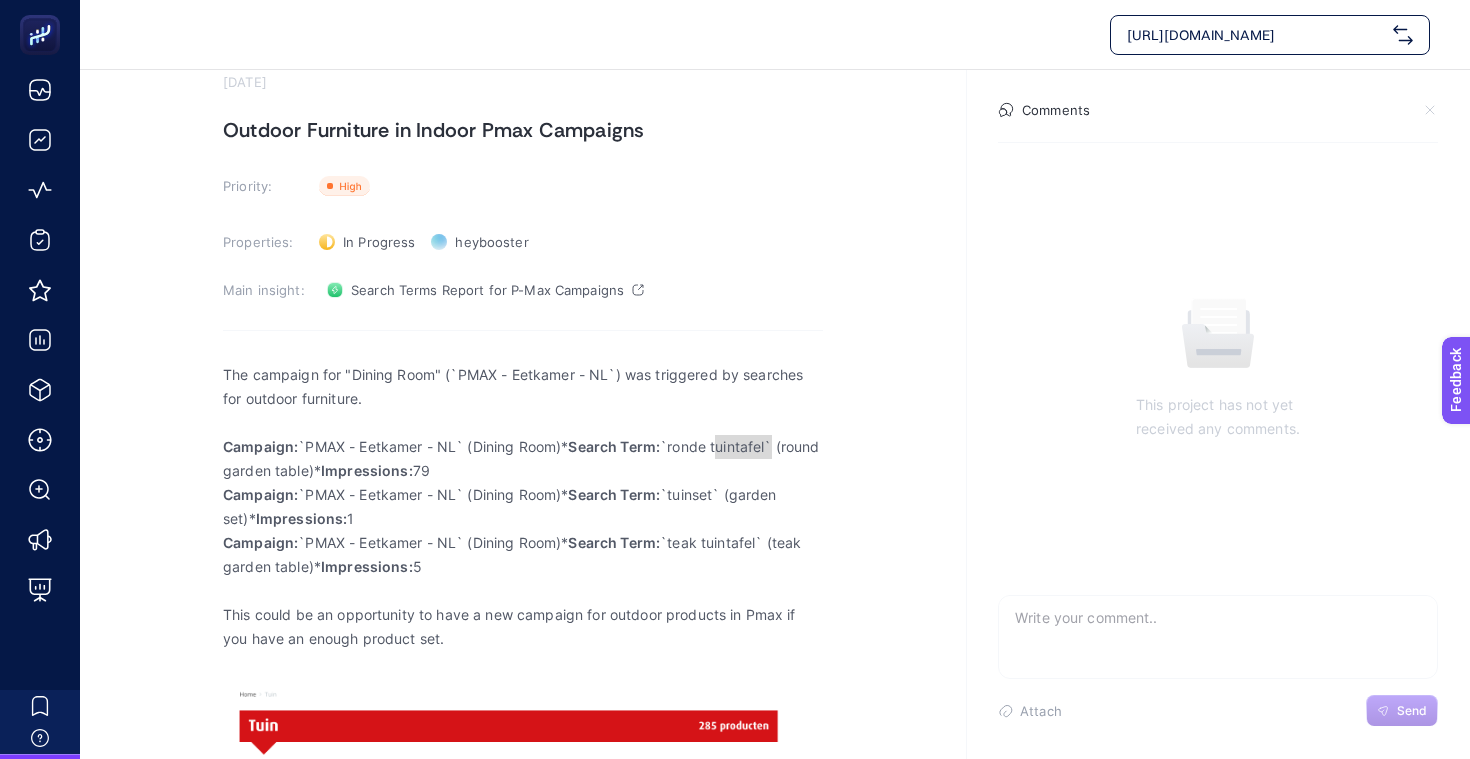 scroll, scrollTop: 148, scrollLeft: 0, axis: vertical 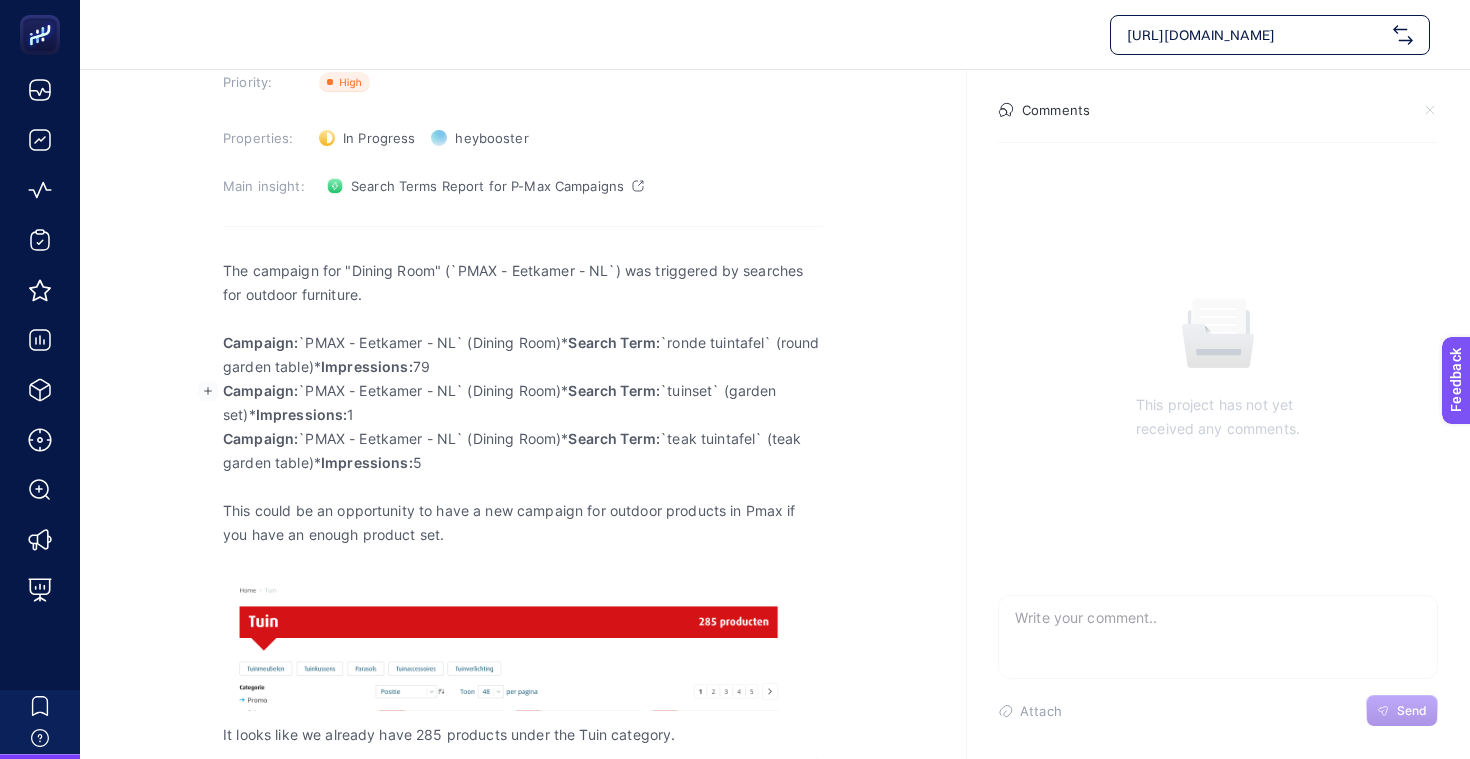 click on "Campaign:  `PMAX - Eetkamer - NL` (Dining Room)*  Search Term:  `tuinset` (garden set)*  Impressions:  1" at bounding box center [523, 403] 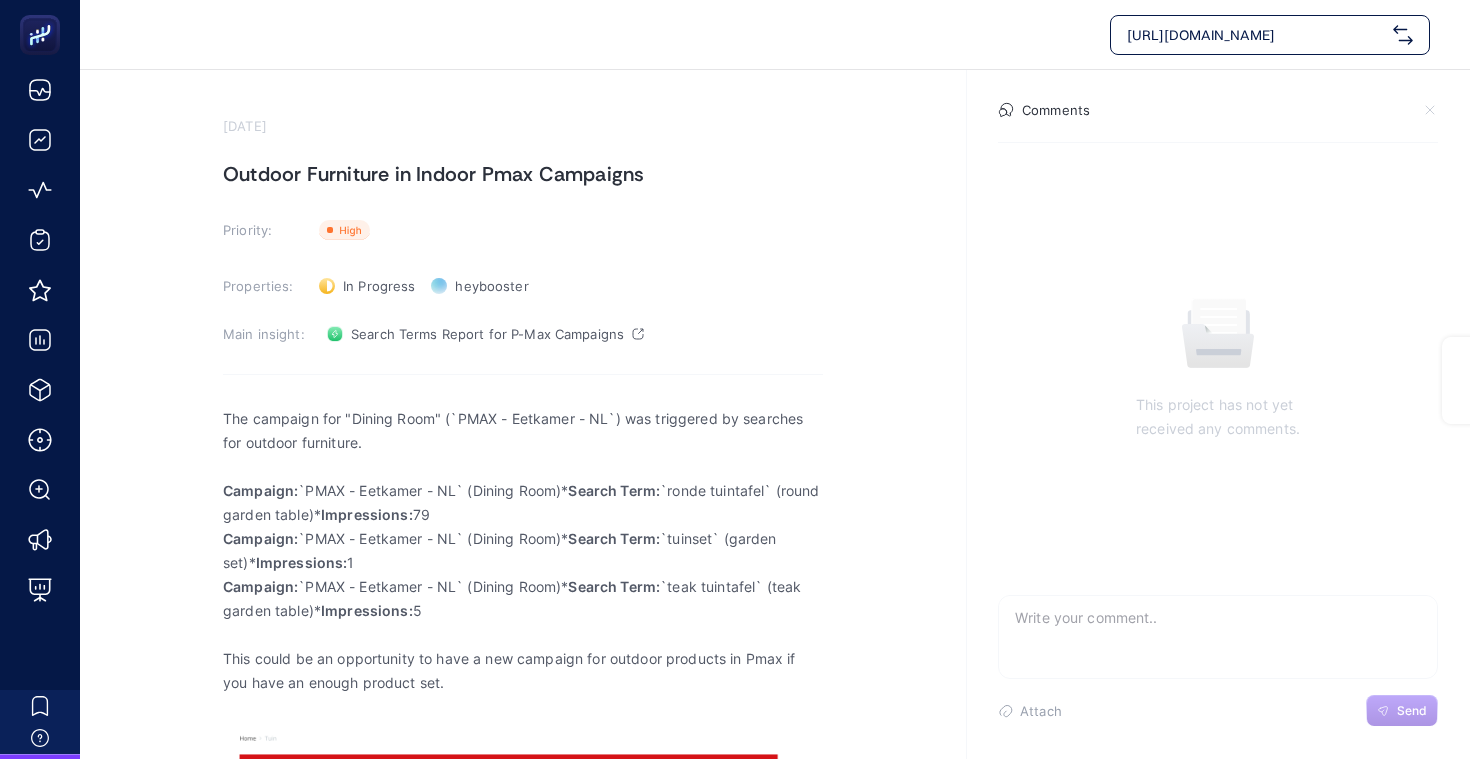 scroll, scrollTop: 148, scrollLeft: 0, axis: vertical 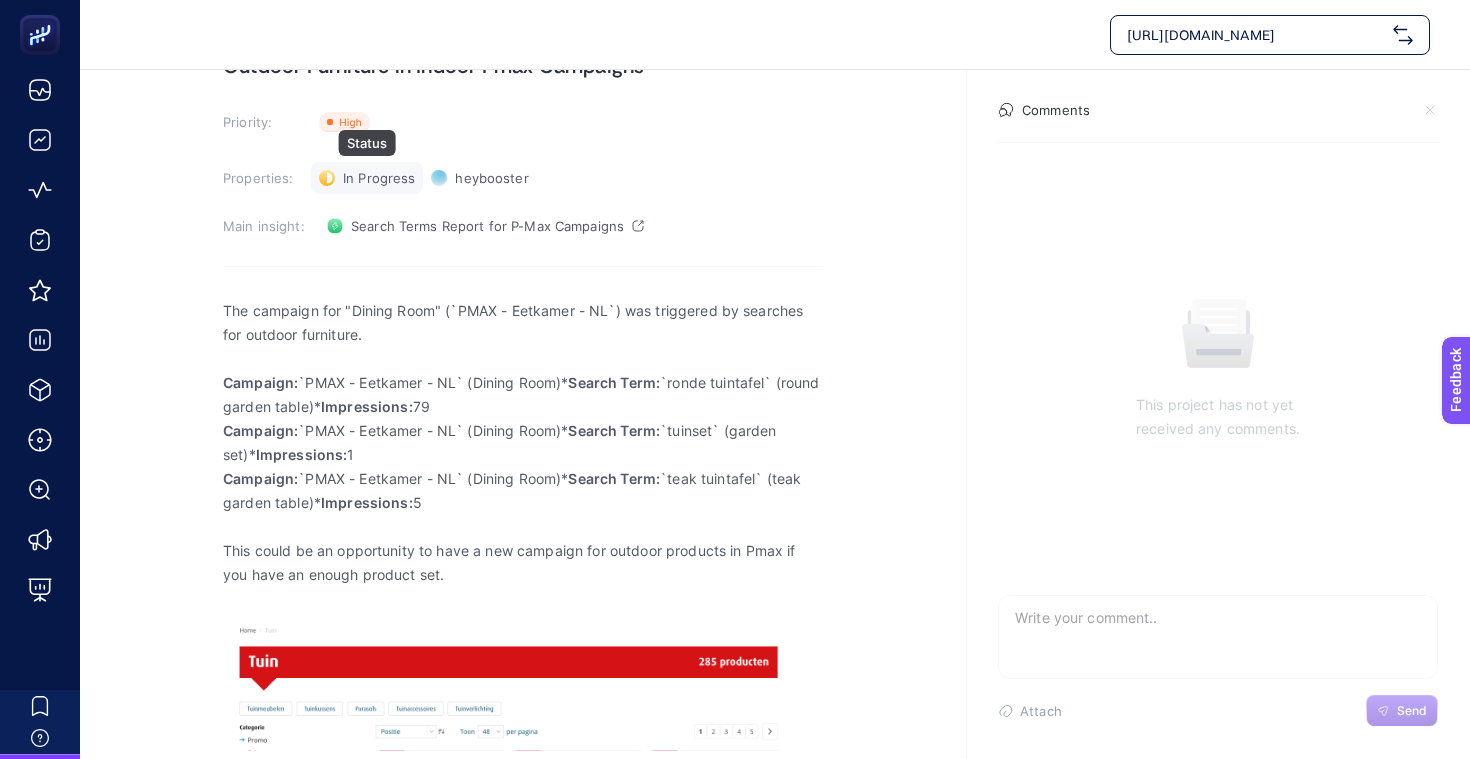 click on "In Progress" at bounding box center (379, 178) 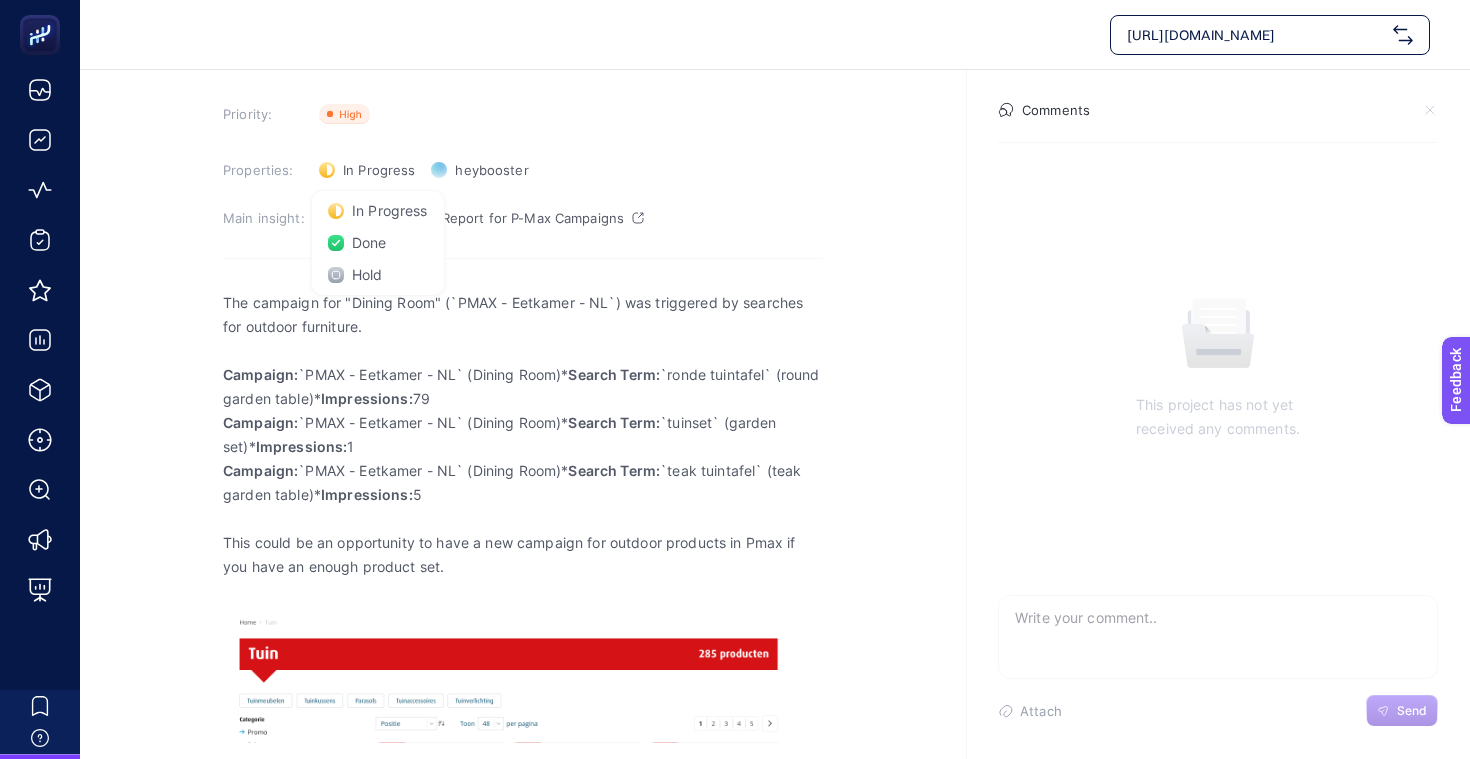 drag, startPoint x: 1042, startPoint y: 629, endPoint x: 1143, endPoint y: 634, distance: 101.12369 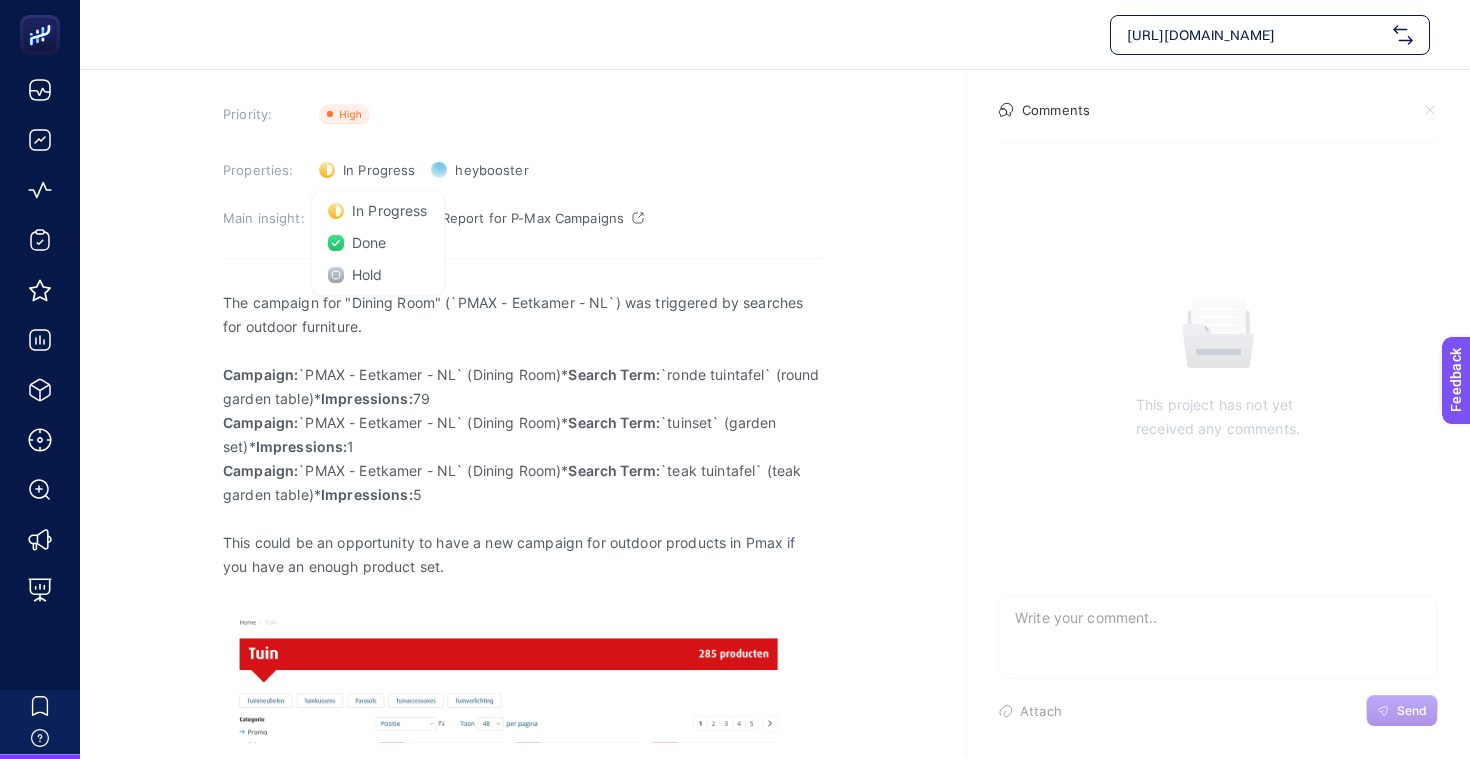 click at bounding box center [1218, 628] 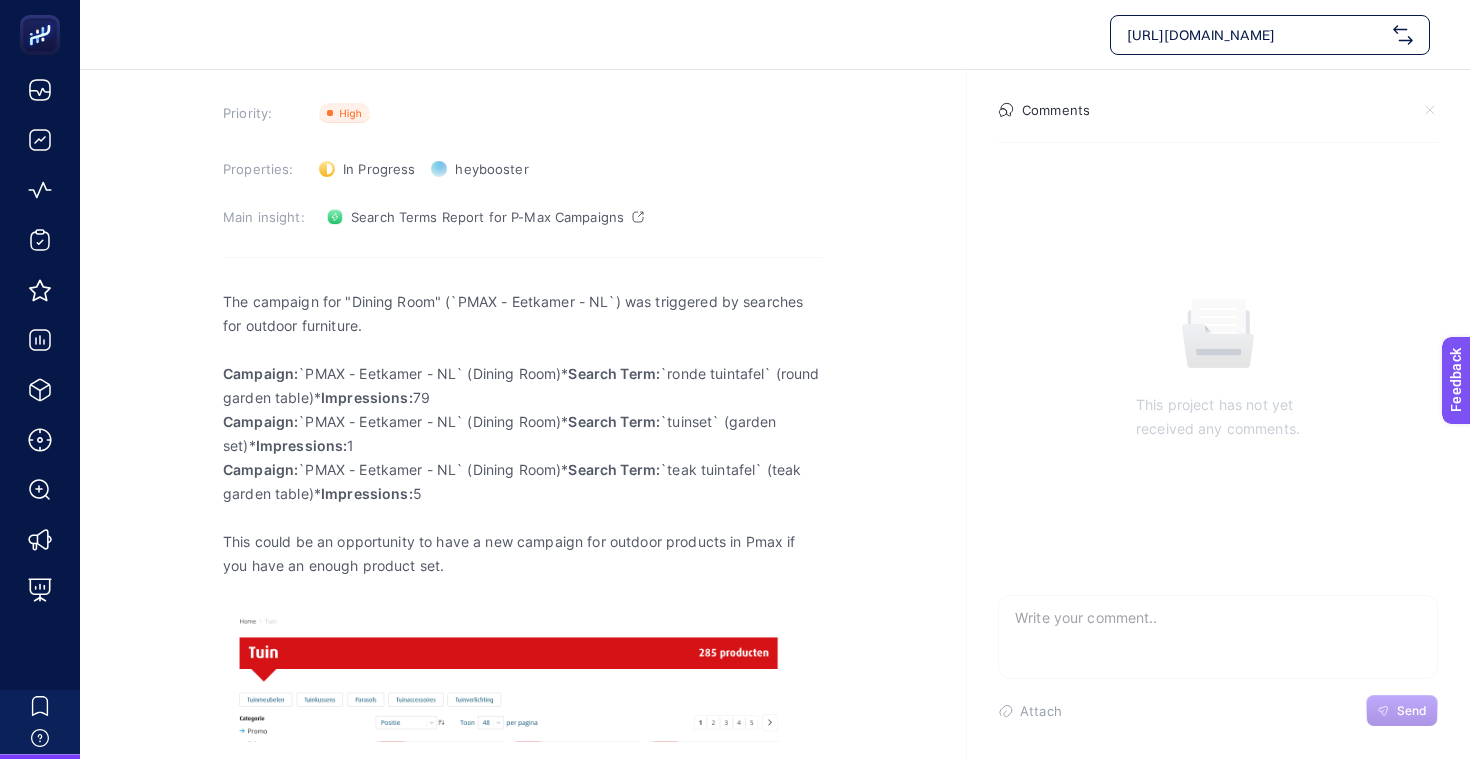 scroll, scrollTop: 148, scrollLeft: 0, axis: vertical 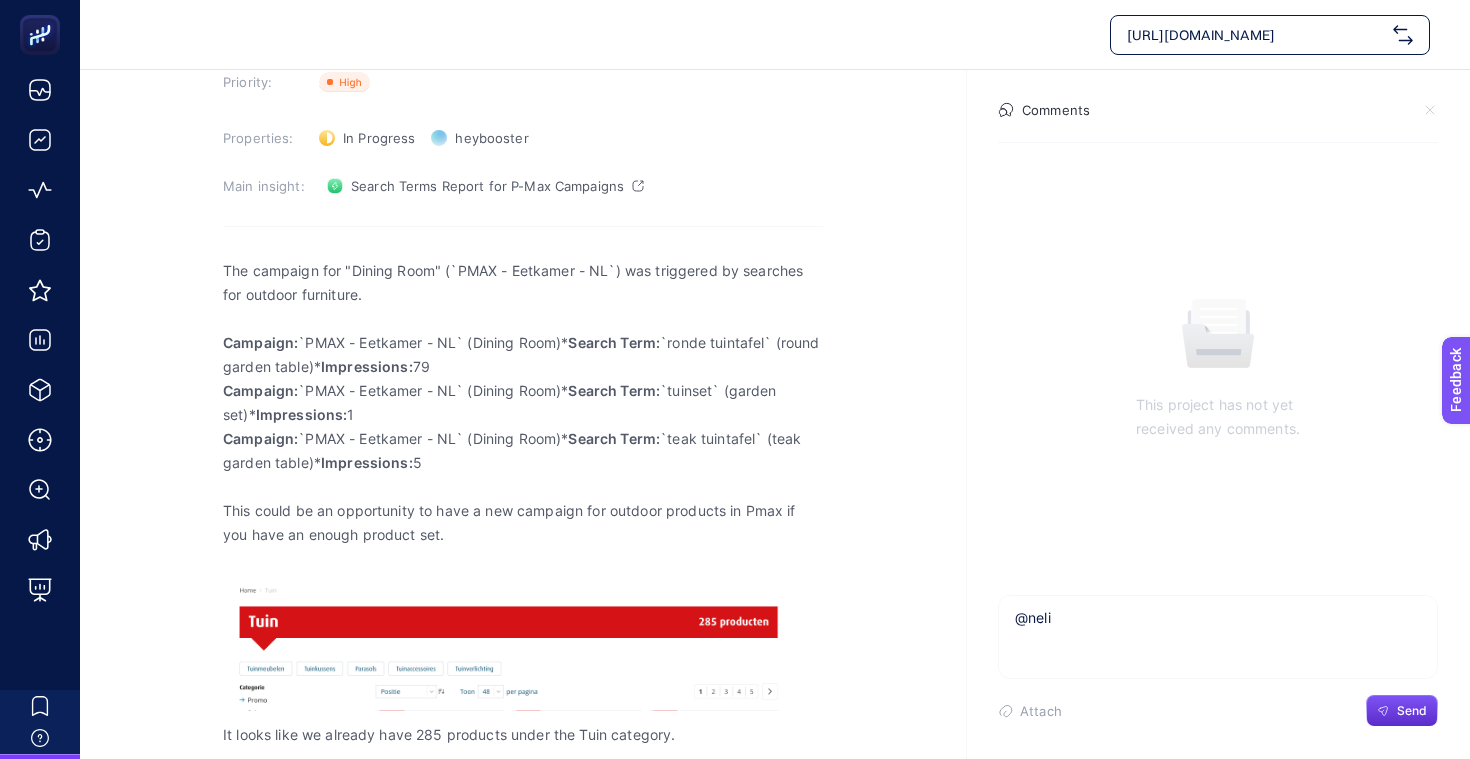 type on "@nelis" 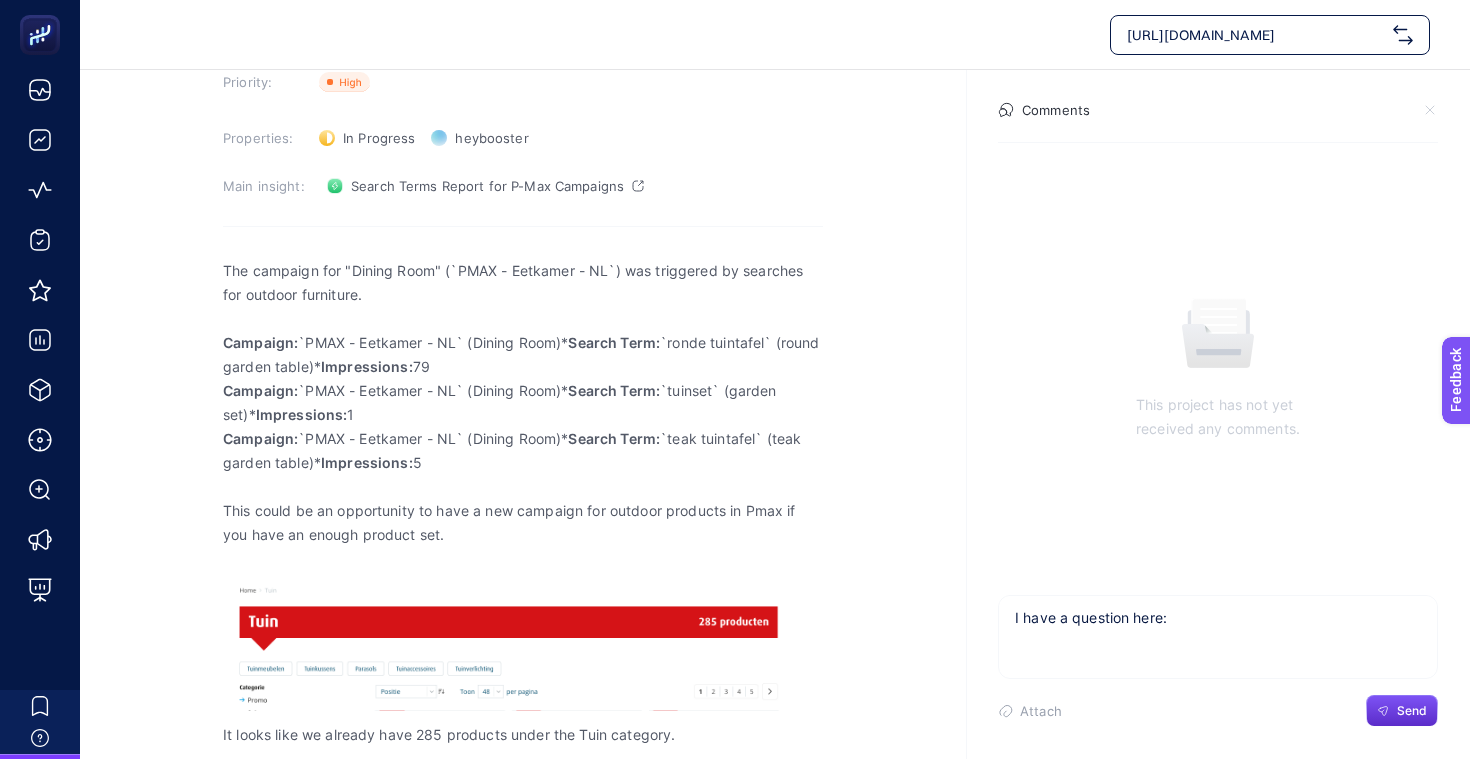 click on "I have a question here:" at bounding box center (1218, 628) 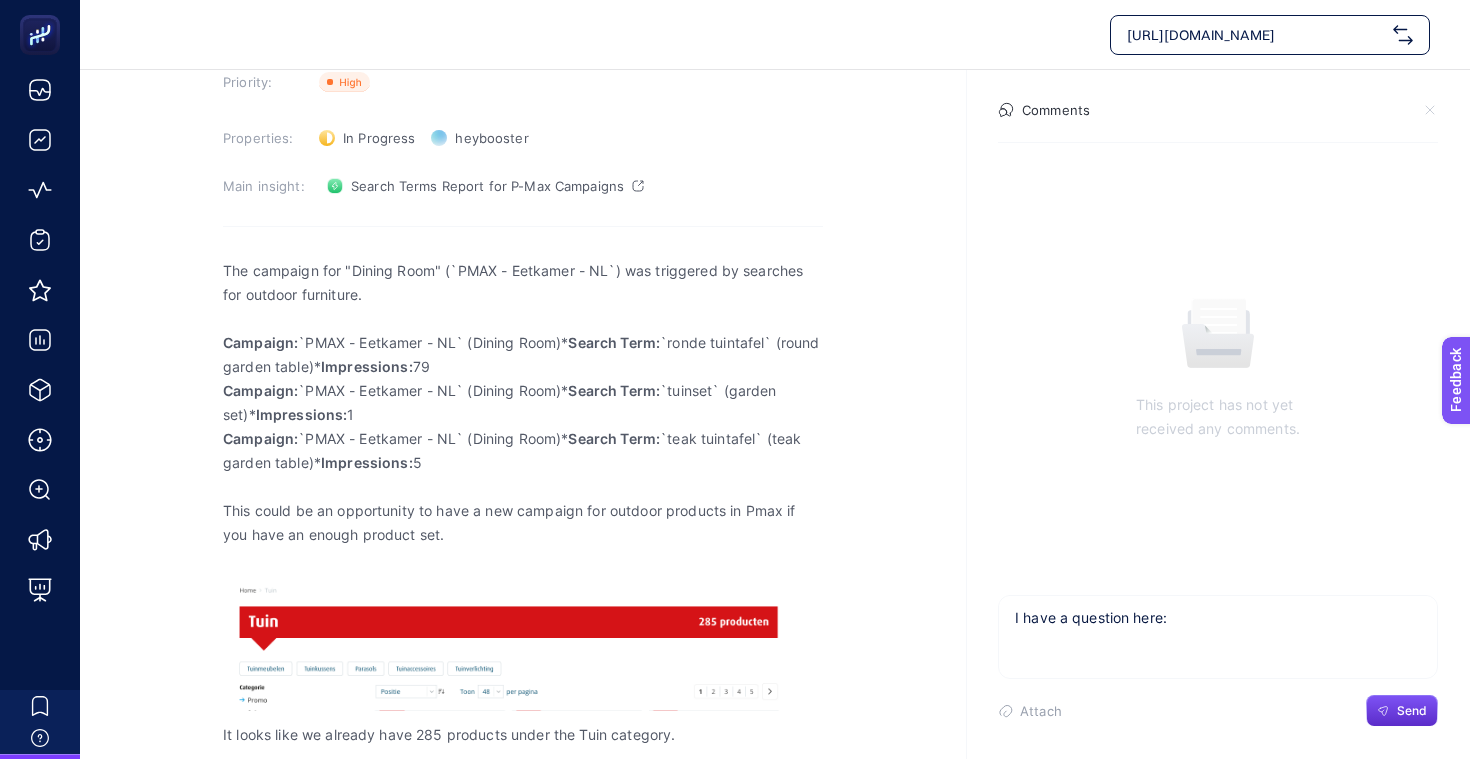 click on "I have a question here:" at bounding box center (1218, 628) 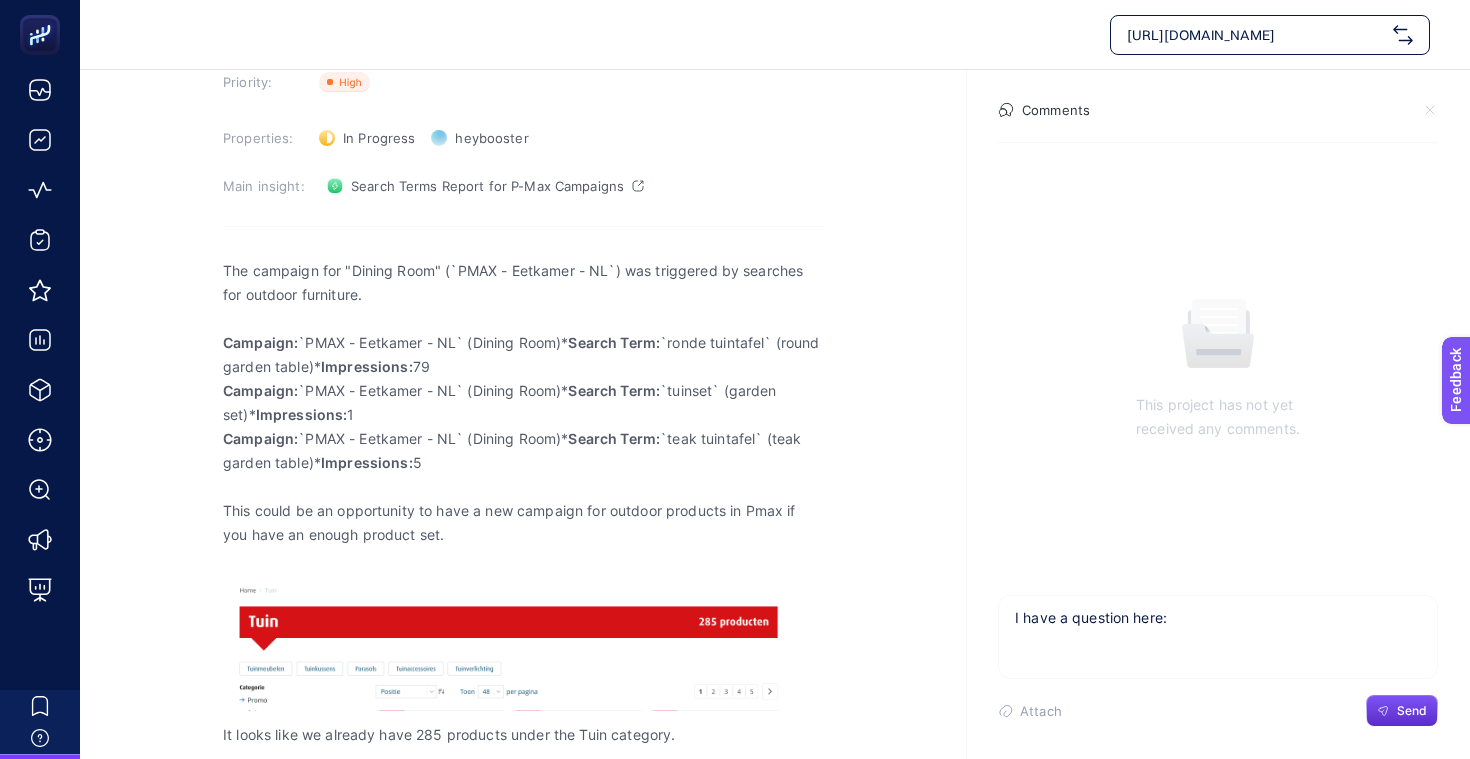 scroll, scrollTop: 148, scrollLeft: 0, axis: vertical 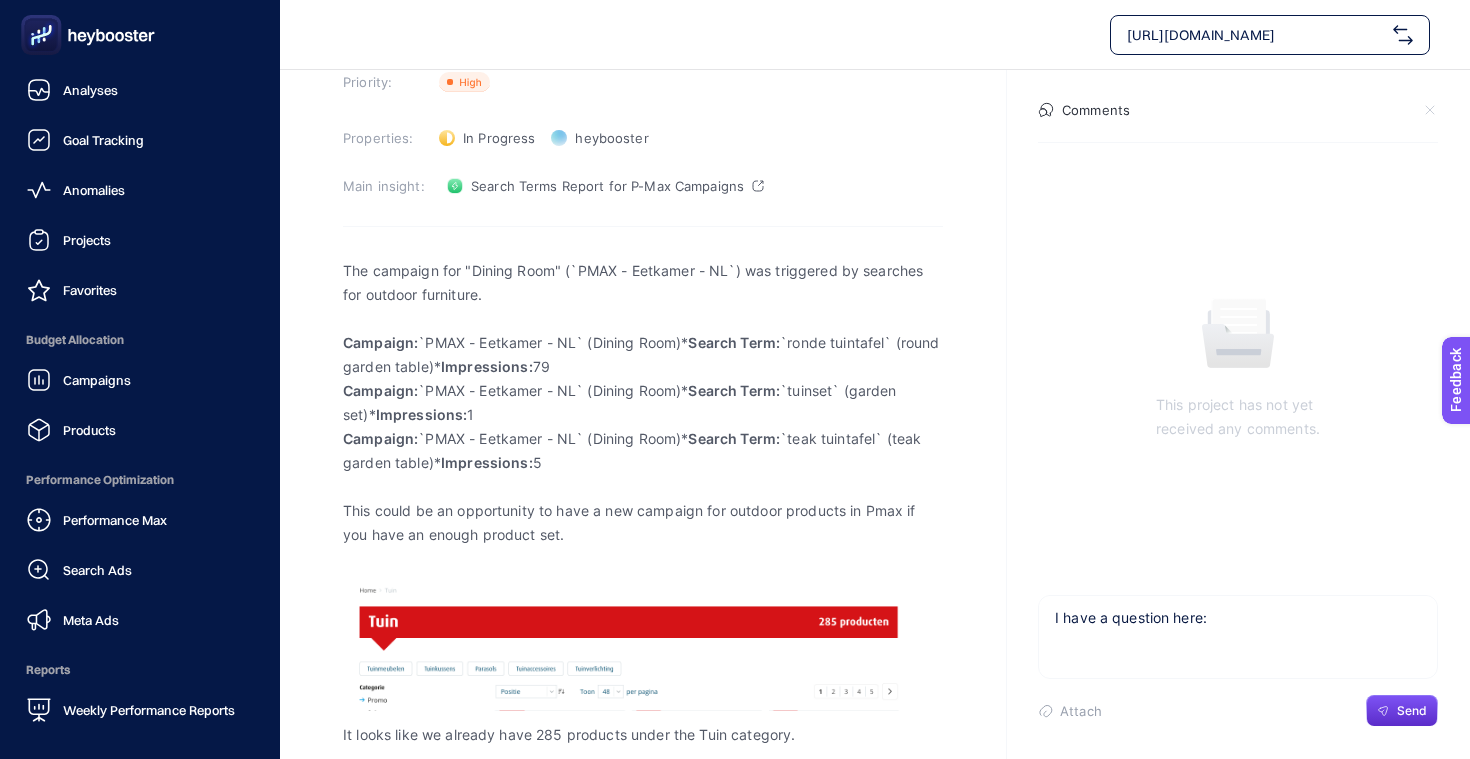 click on "I have a question here:" at bounding box center (1238, 628) 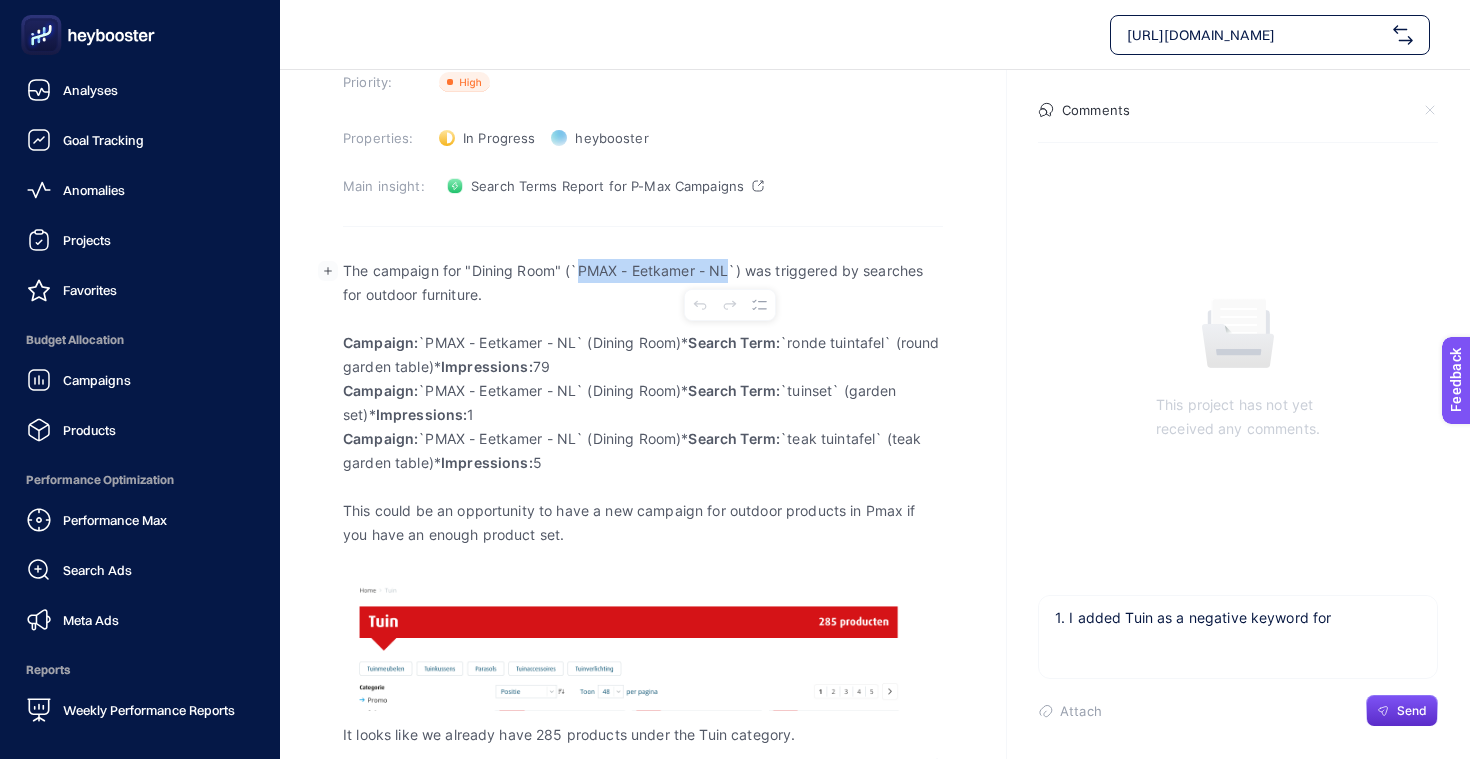 drag, startPoint x: 580, startPoint y: 271, endPoint x: 729, endPoint y: 267, distance: 149.05368 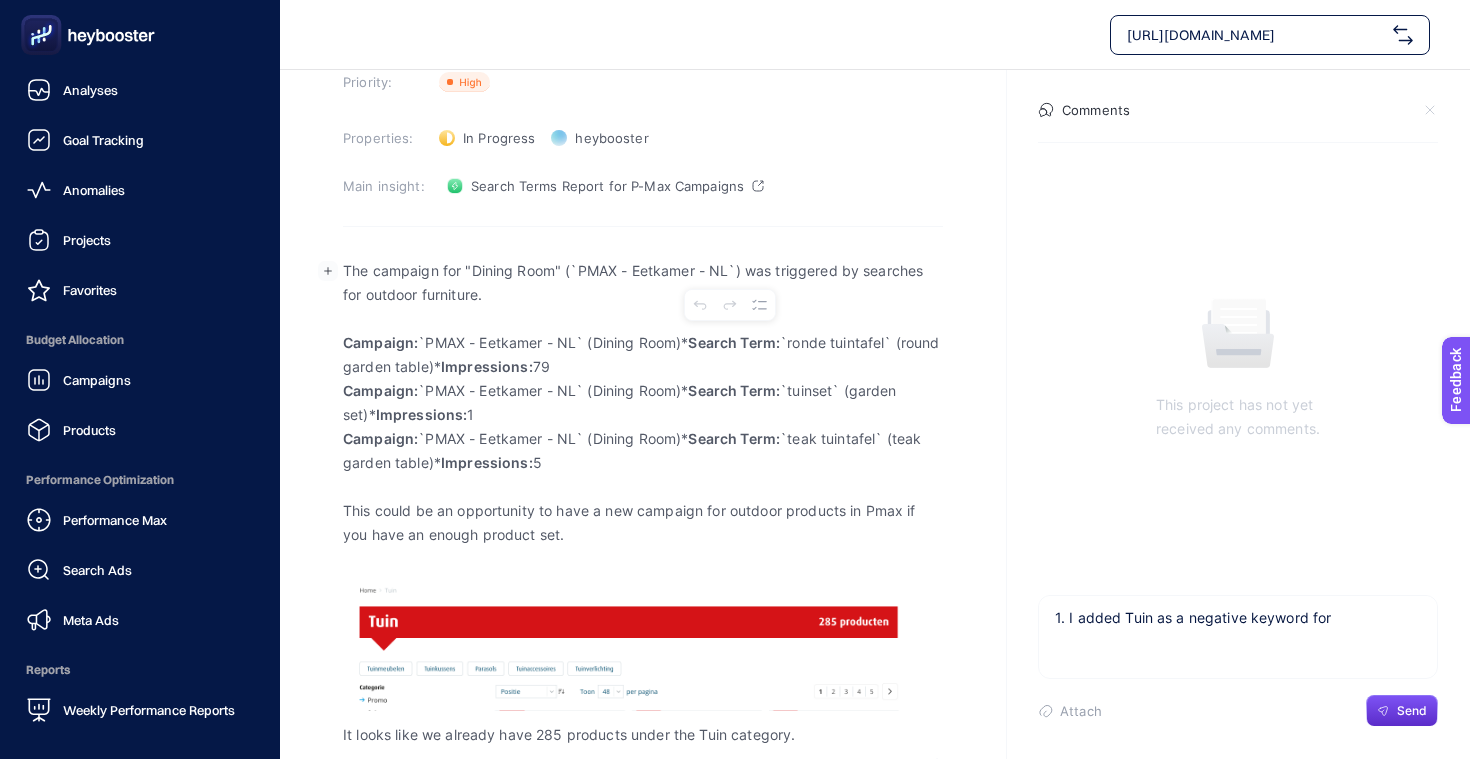 click on "1. I added Tuin as a negative keyword for" at bounding box center [1238, 628] 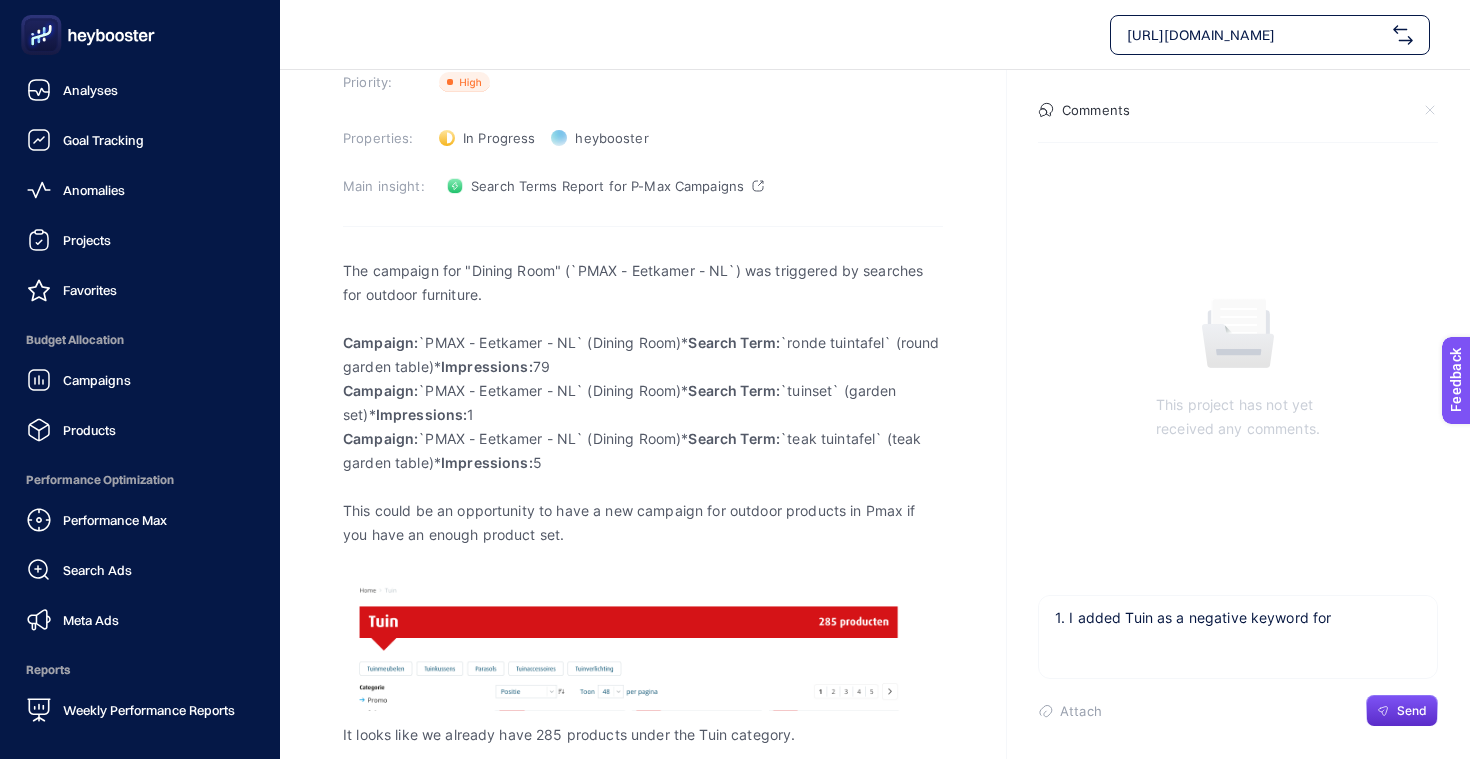 paste on "PMAX - Eetkamer - NL" 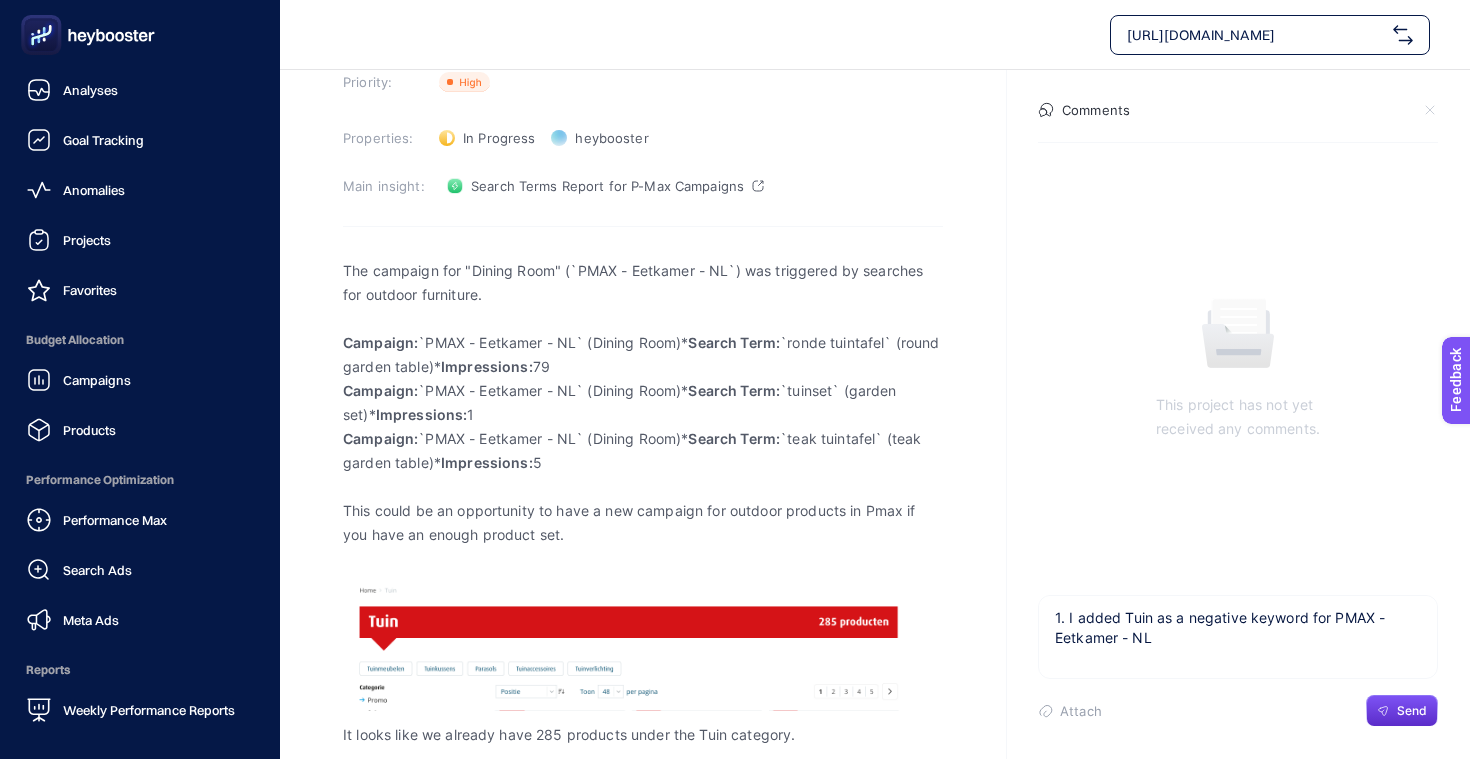 scroll, scrollTop: 6, scrollLeft: 0, axis: vertical 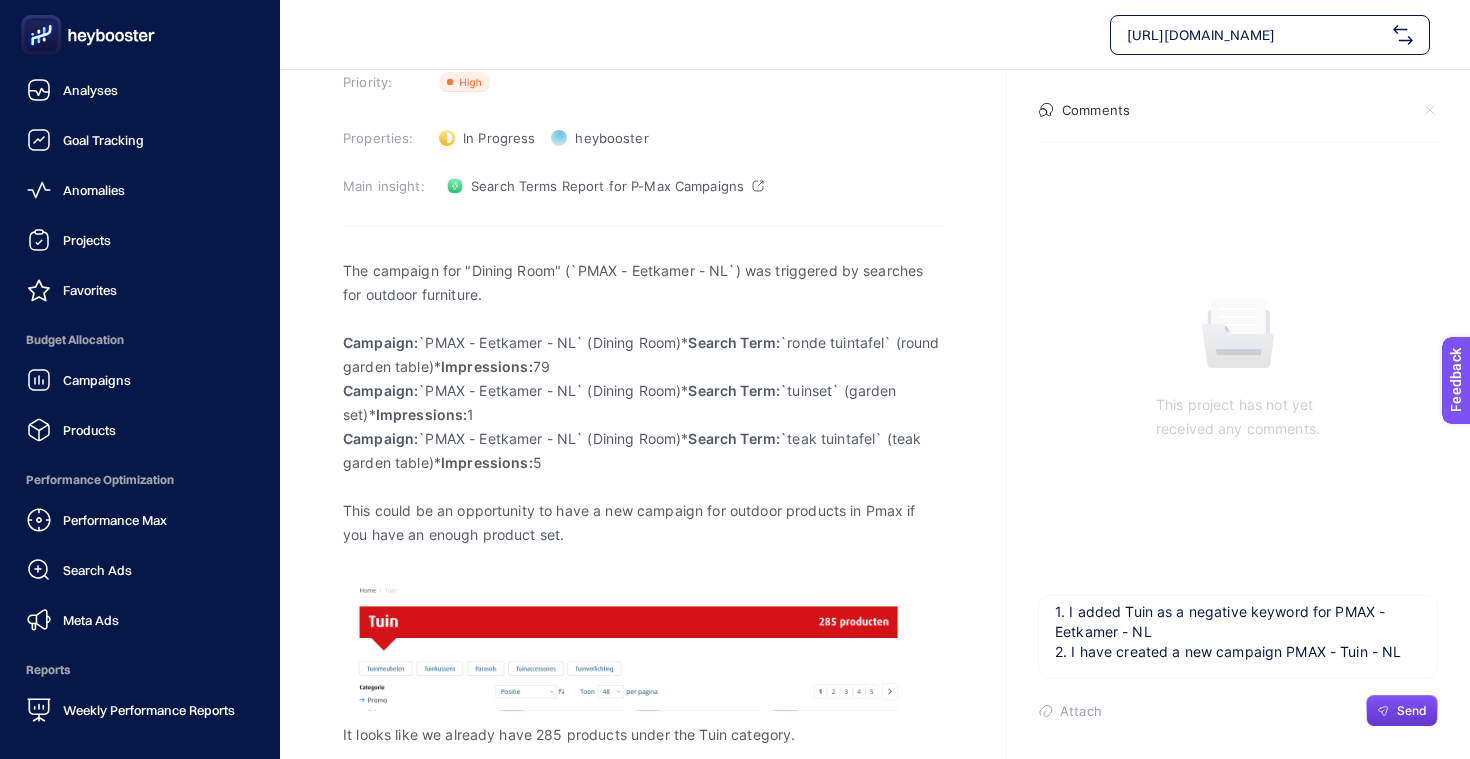 type on "1. I added Tuin as a negative keyword for PMAX - Eetkamer - NL
2. I have created a new campaign PMAX - Tuin - NL" 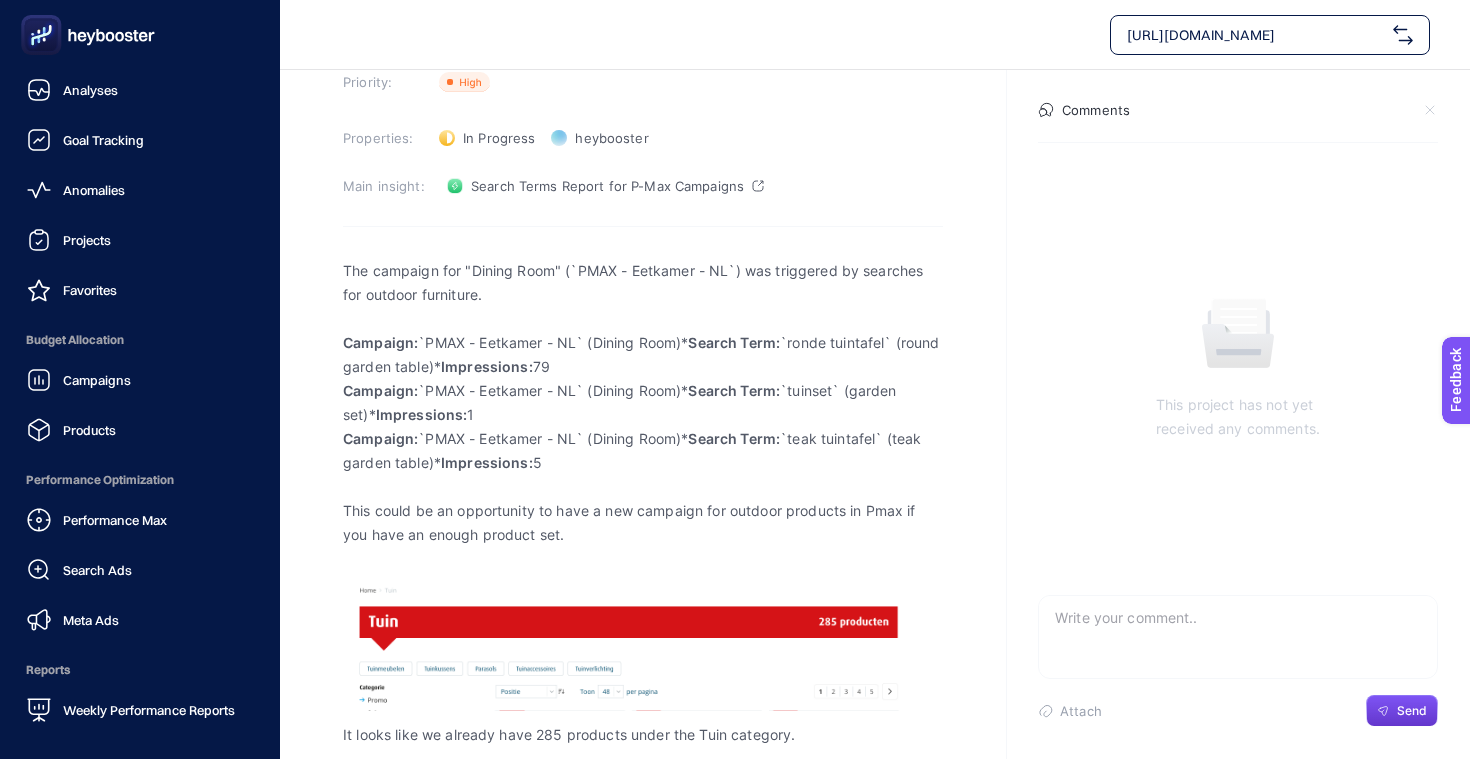 scroll, scrollTop: 0, scrollLeft: 0, axis: both 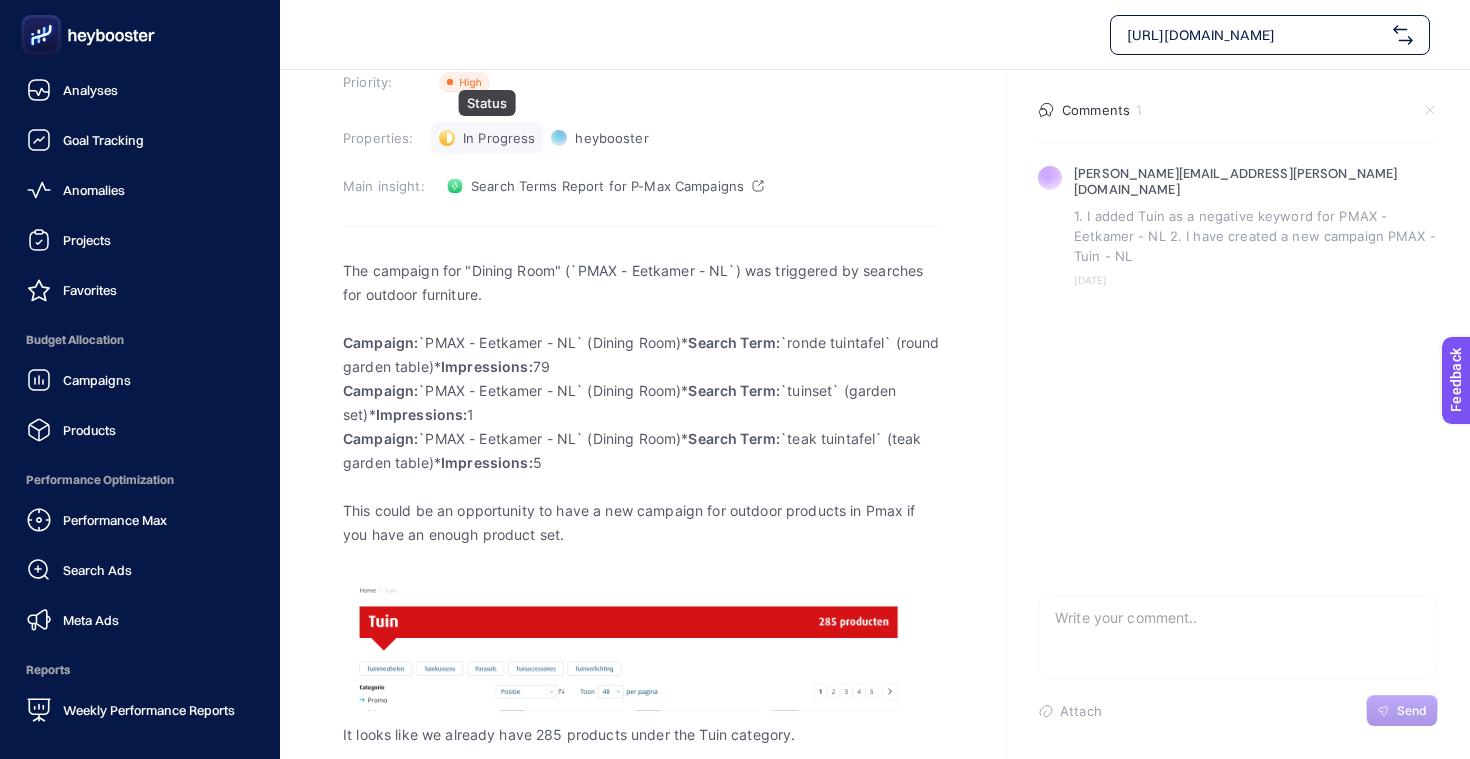 click on "In Progress" at bounding box center [499, 138] 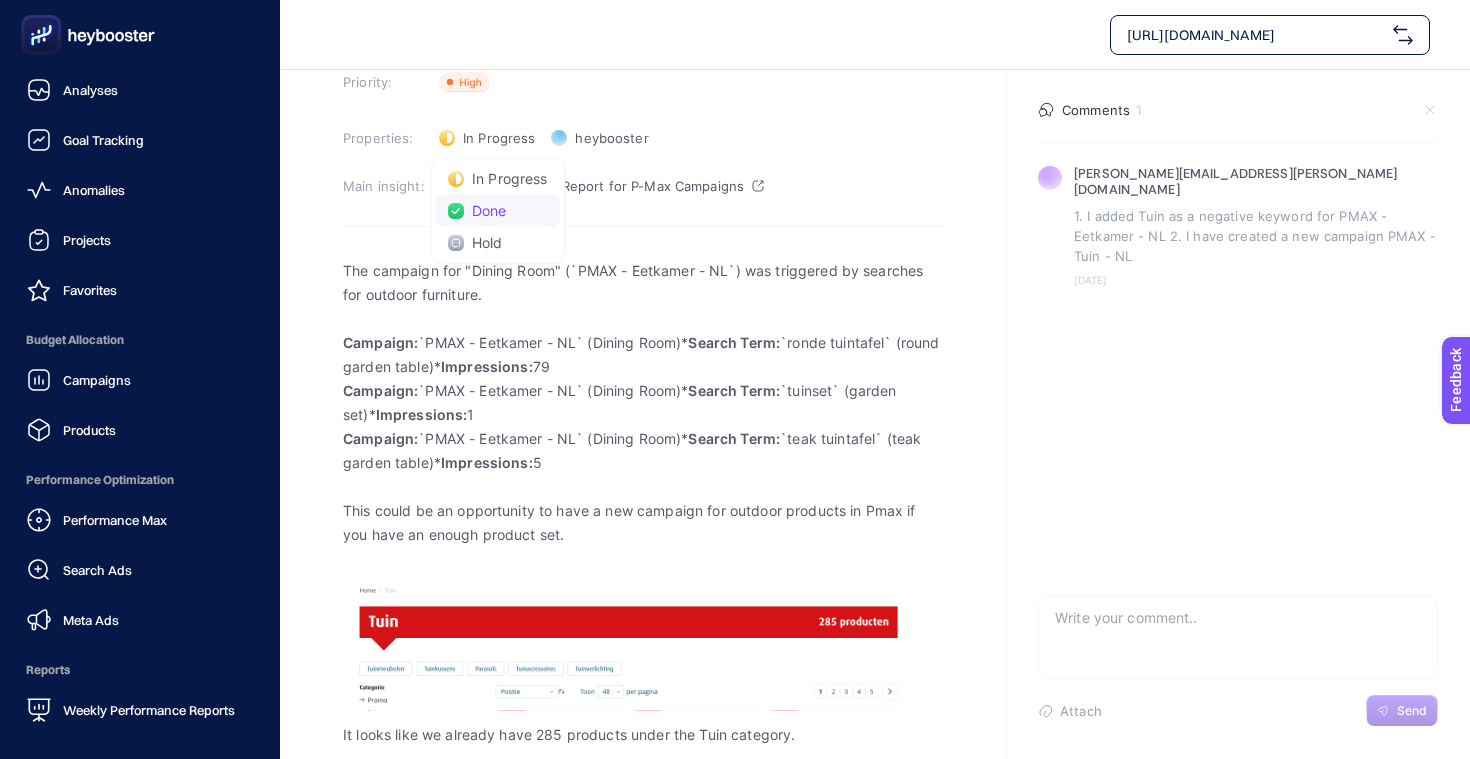 click on "Done" at bounding box center (489, 211) 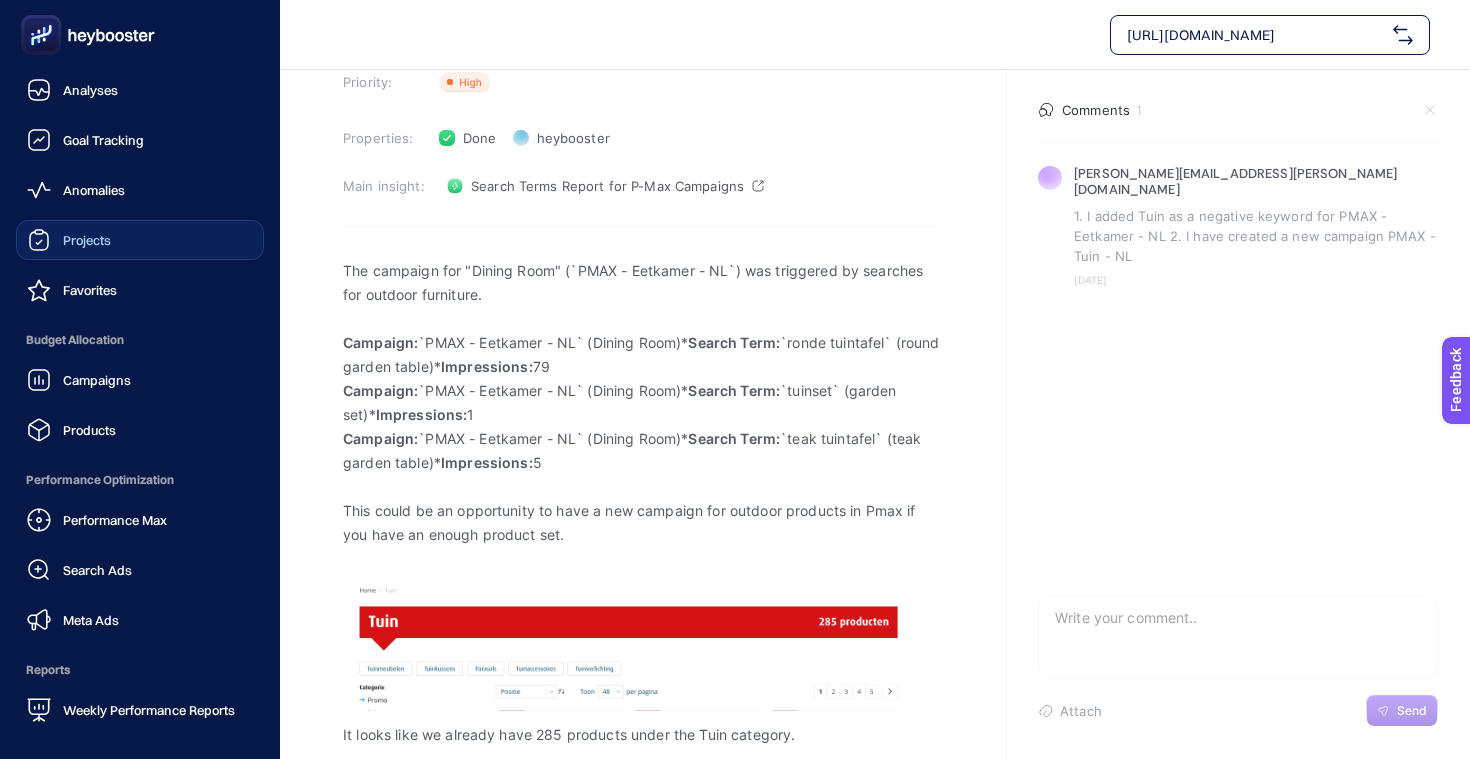 click on "Projects" at bounding box center [69, 240] 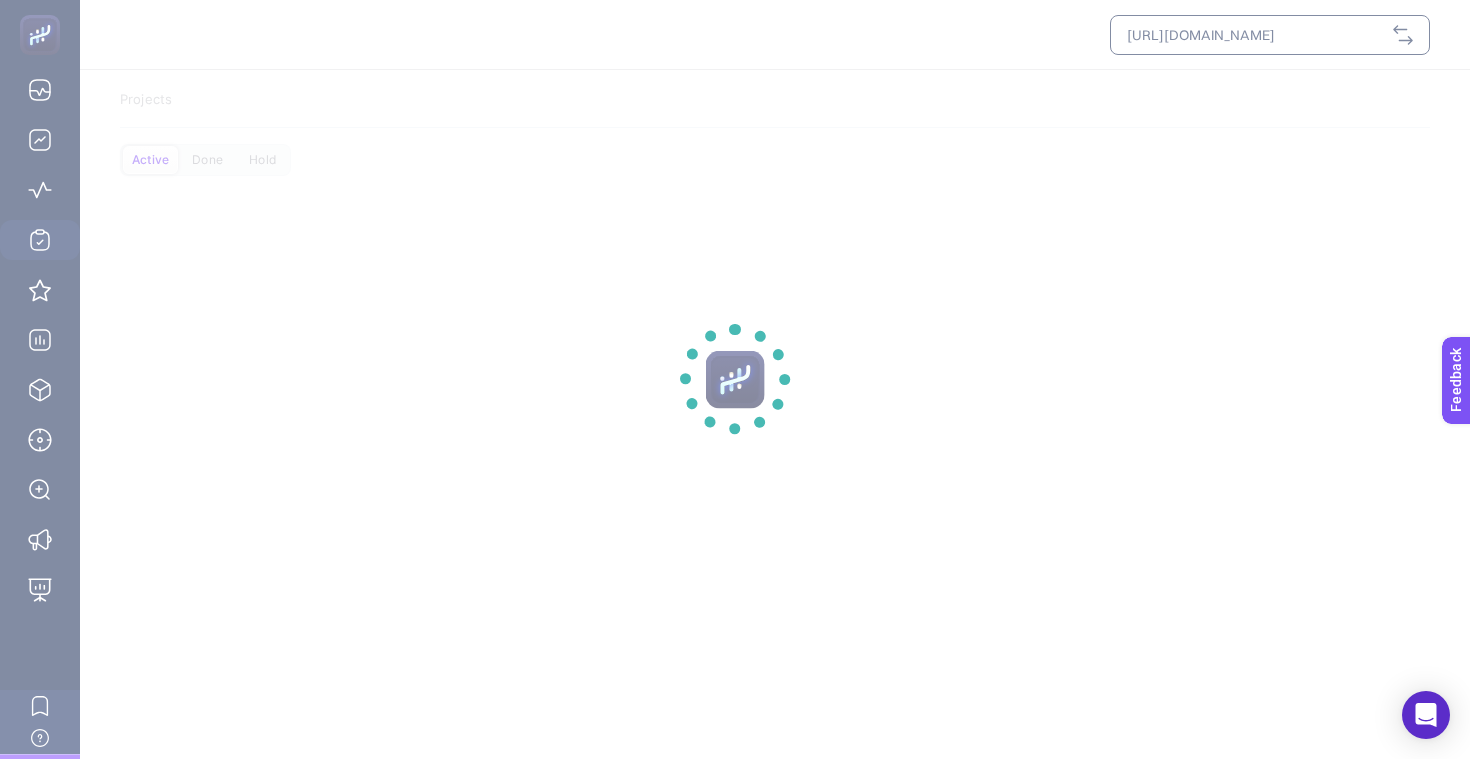 scroll, scrollTop: 0, scrollLeft: 0, axis: both 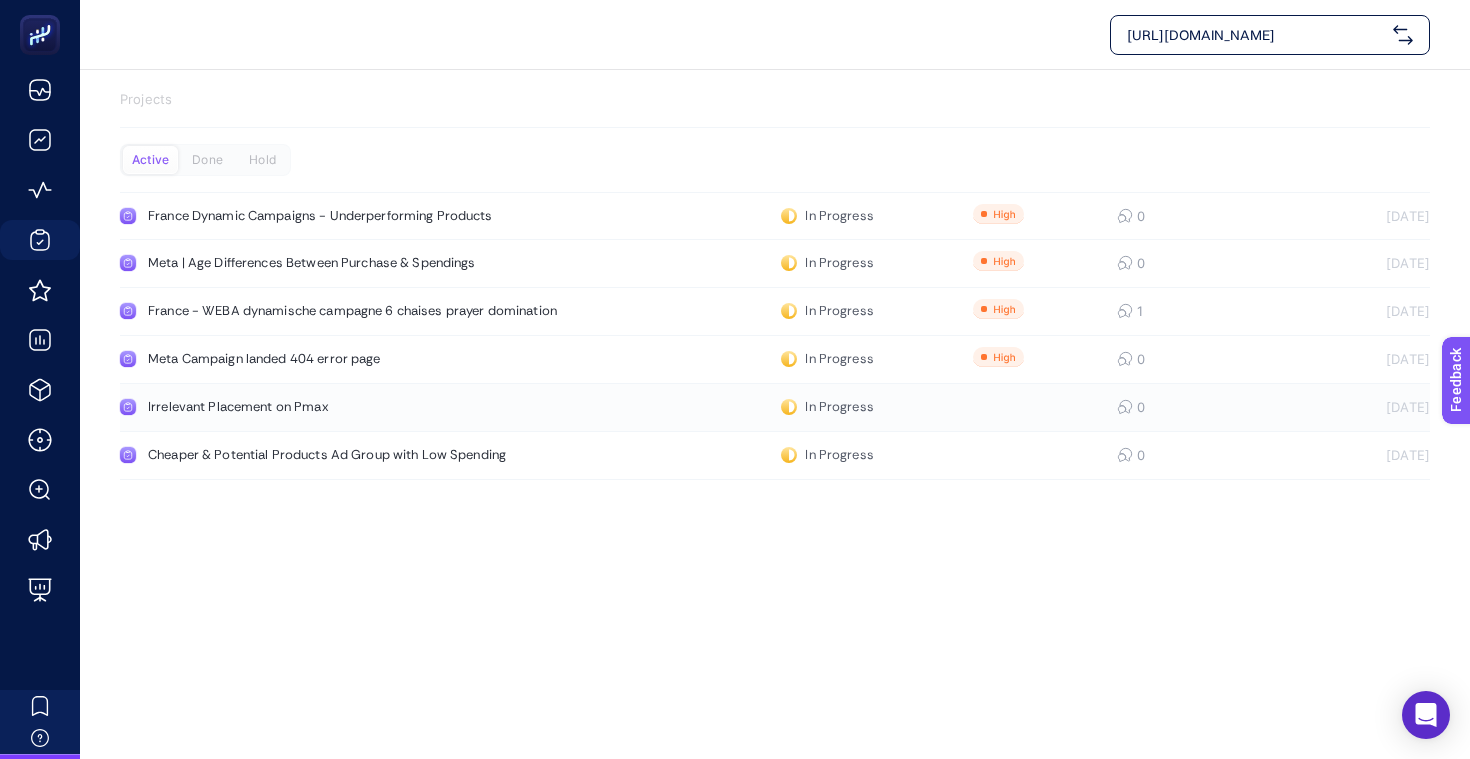 click on "Irrelevant Placement on Pmax" at bounding box center [379, 407] 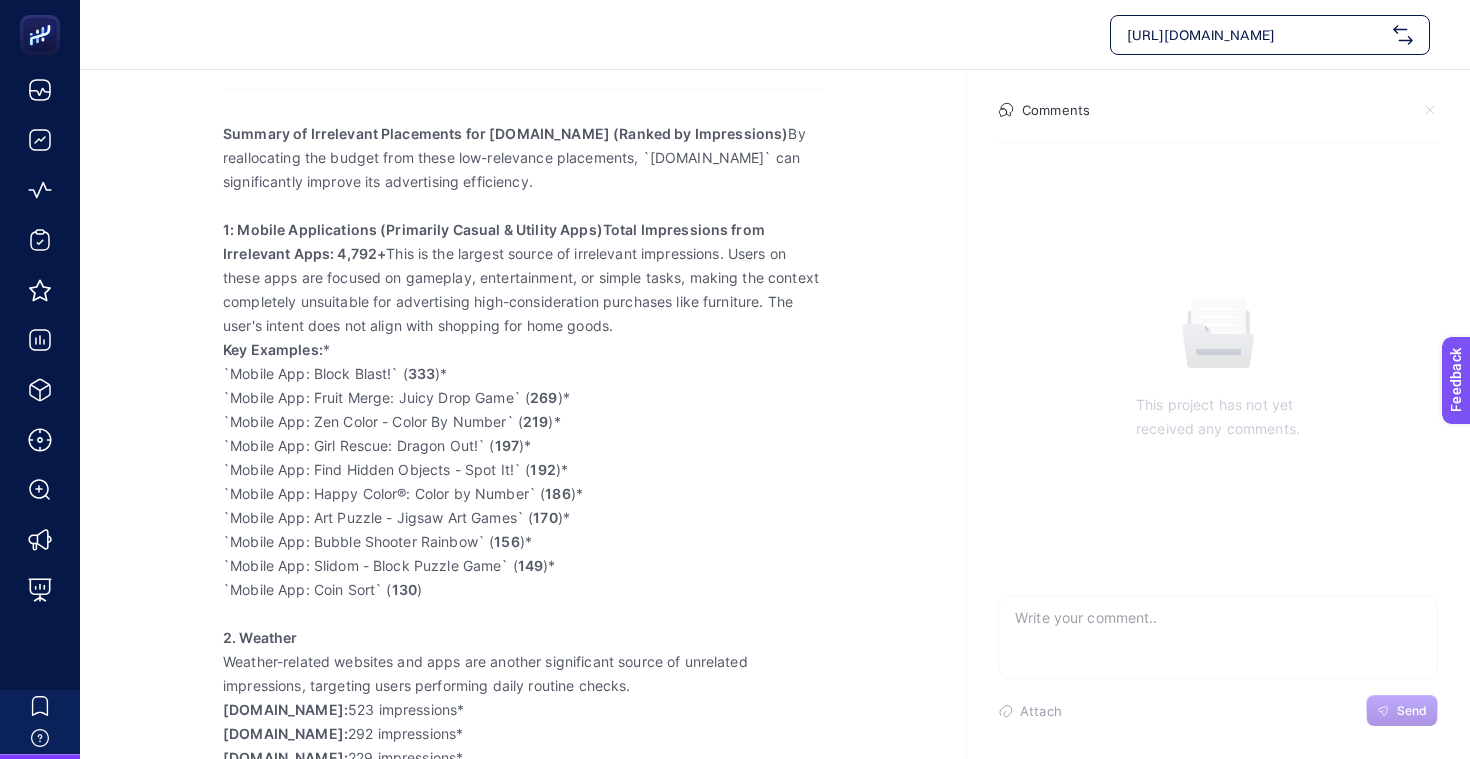 scroll, scrollTop: 348, scrollLeft: 0, axis: vertical 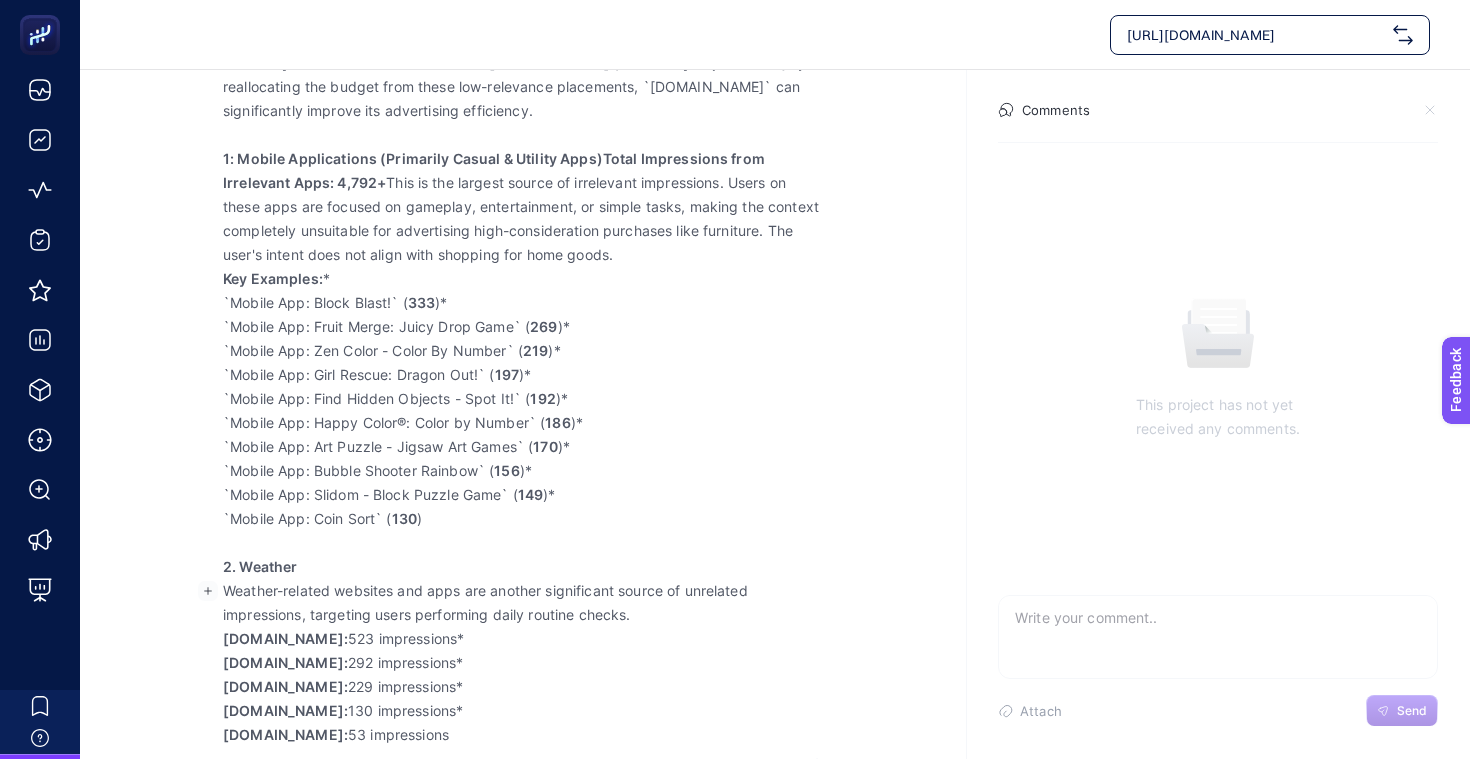 drag, startPoint x: 406, startPoint y: 619, endPoint x: 586, endPoint y: 628, distance: 180.22485 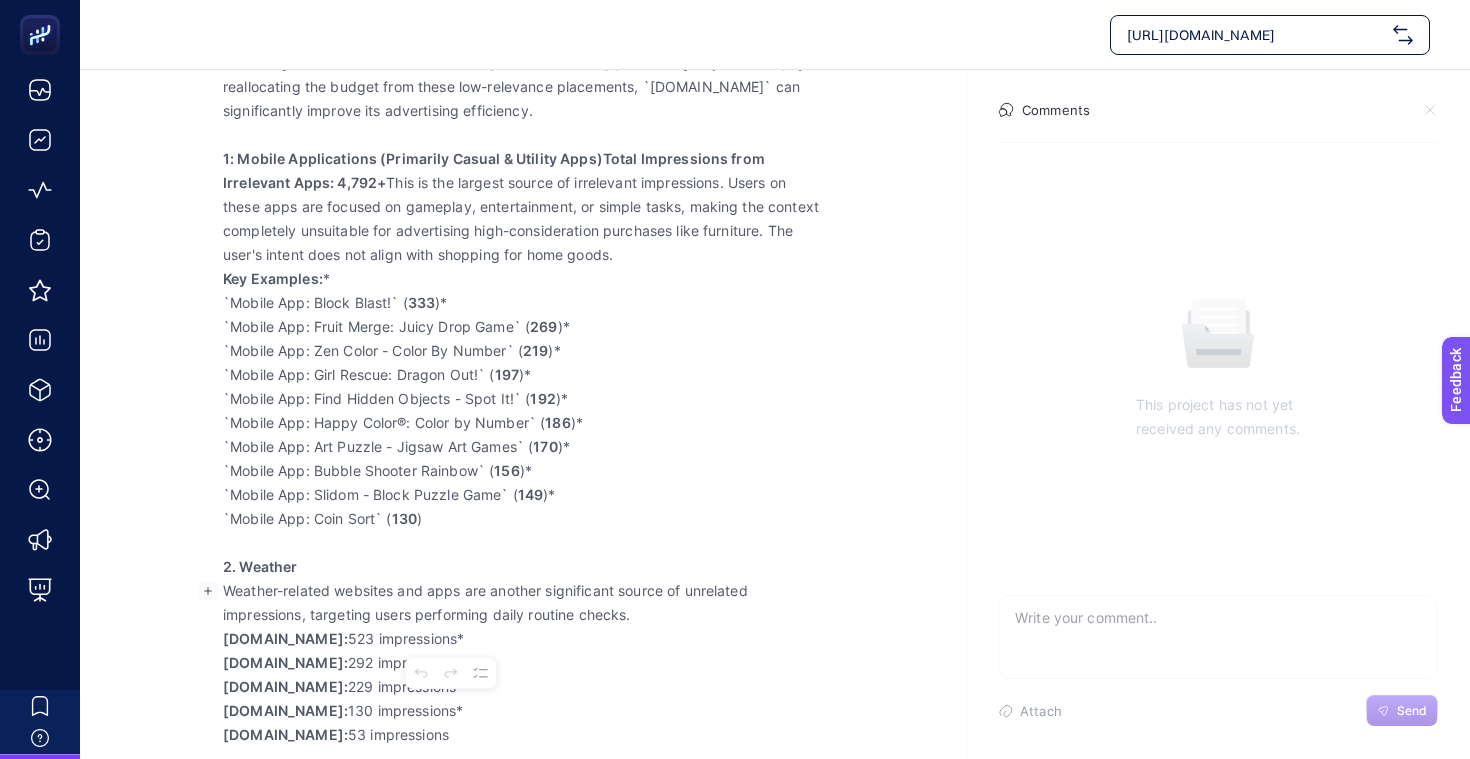 click on "2. Weather" at bounding box center (523, 567) 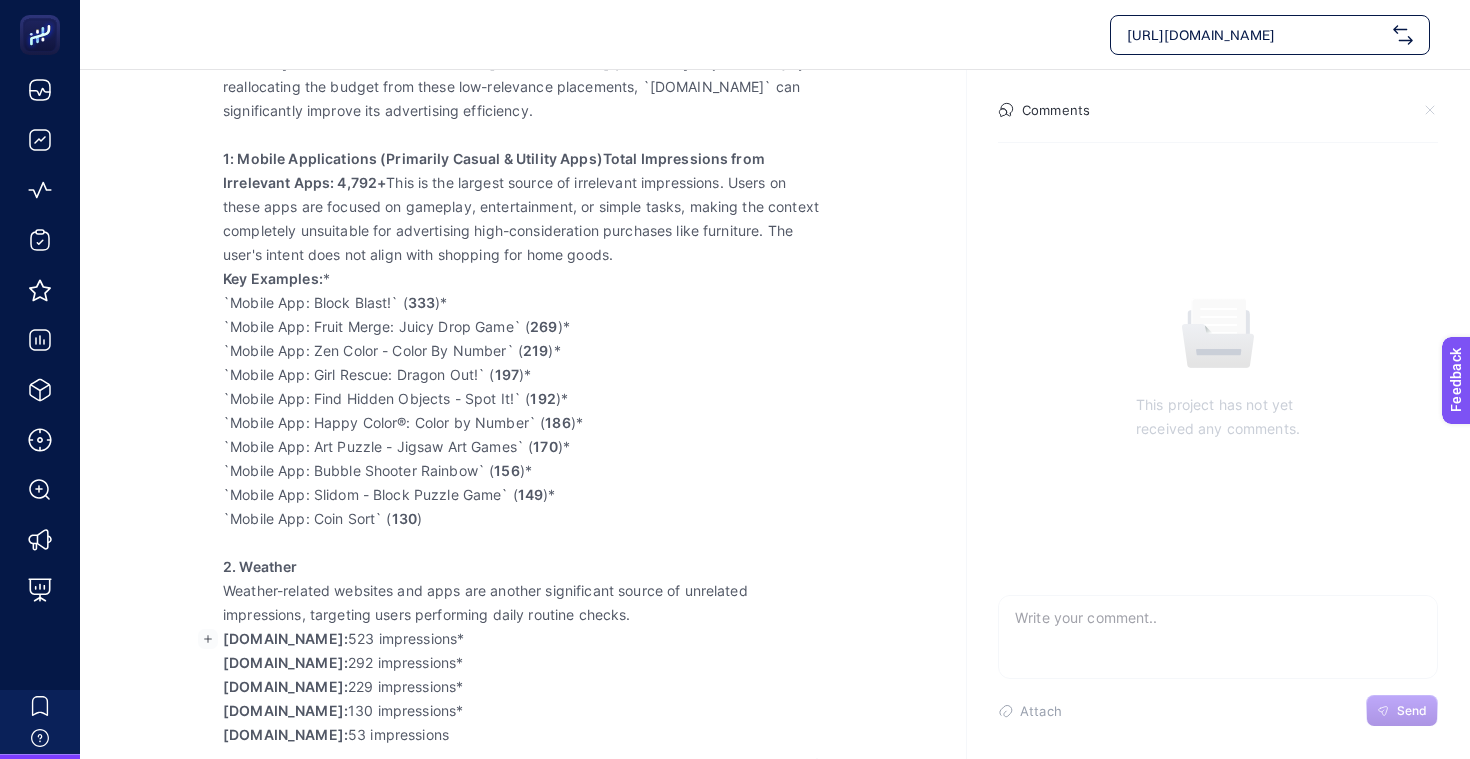 scroll, scrollTop: 349, scrollLeft: 0, axis: vertical 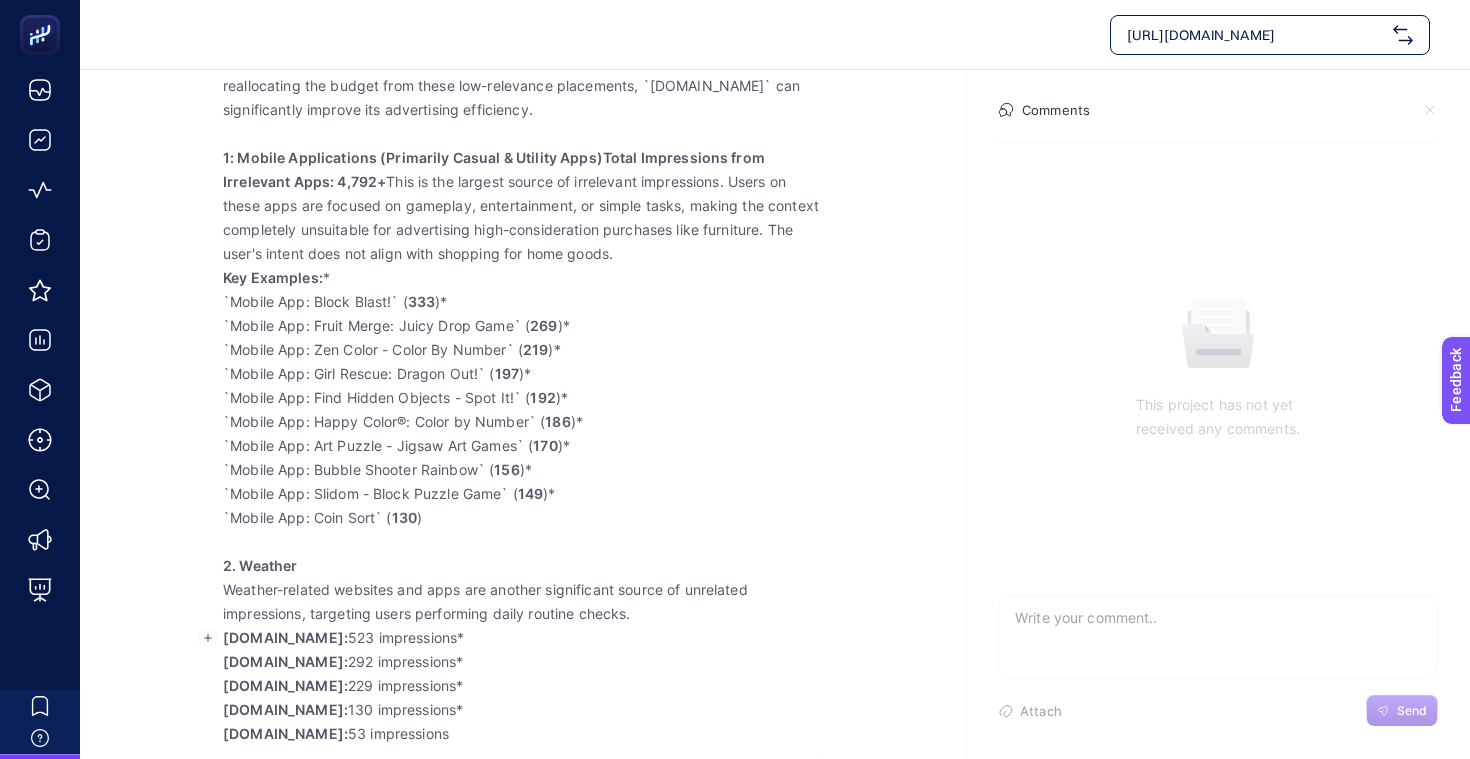 drag, startPoint x: 223, startPoint y: 634, endPoint x: 684, endPoint y: 759, distance: 477.6463 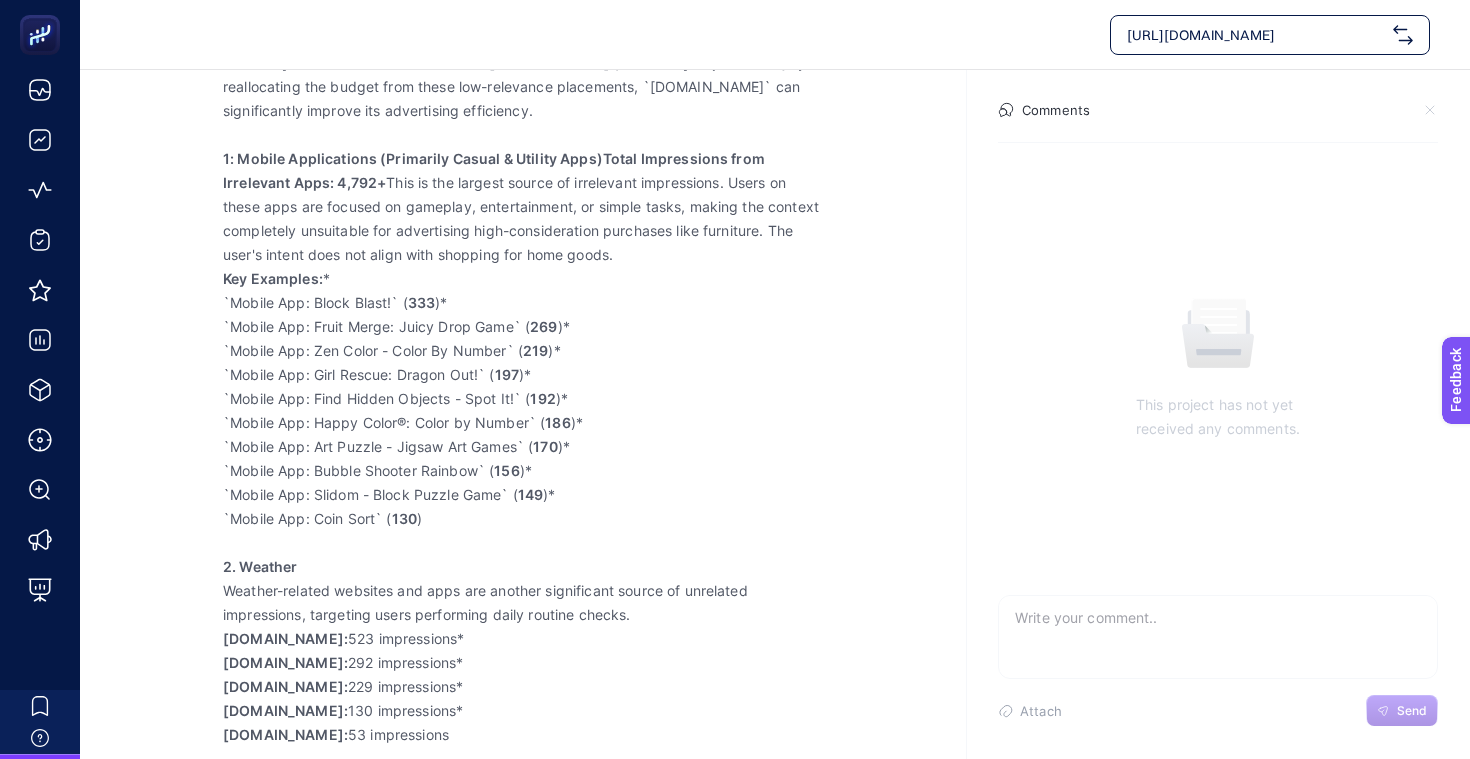 scroll, scrollTop: 348, scrollLeft: 0, axis: vertical 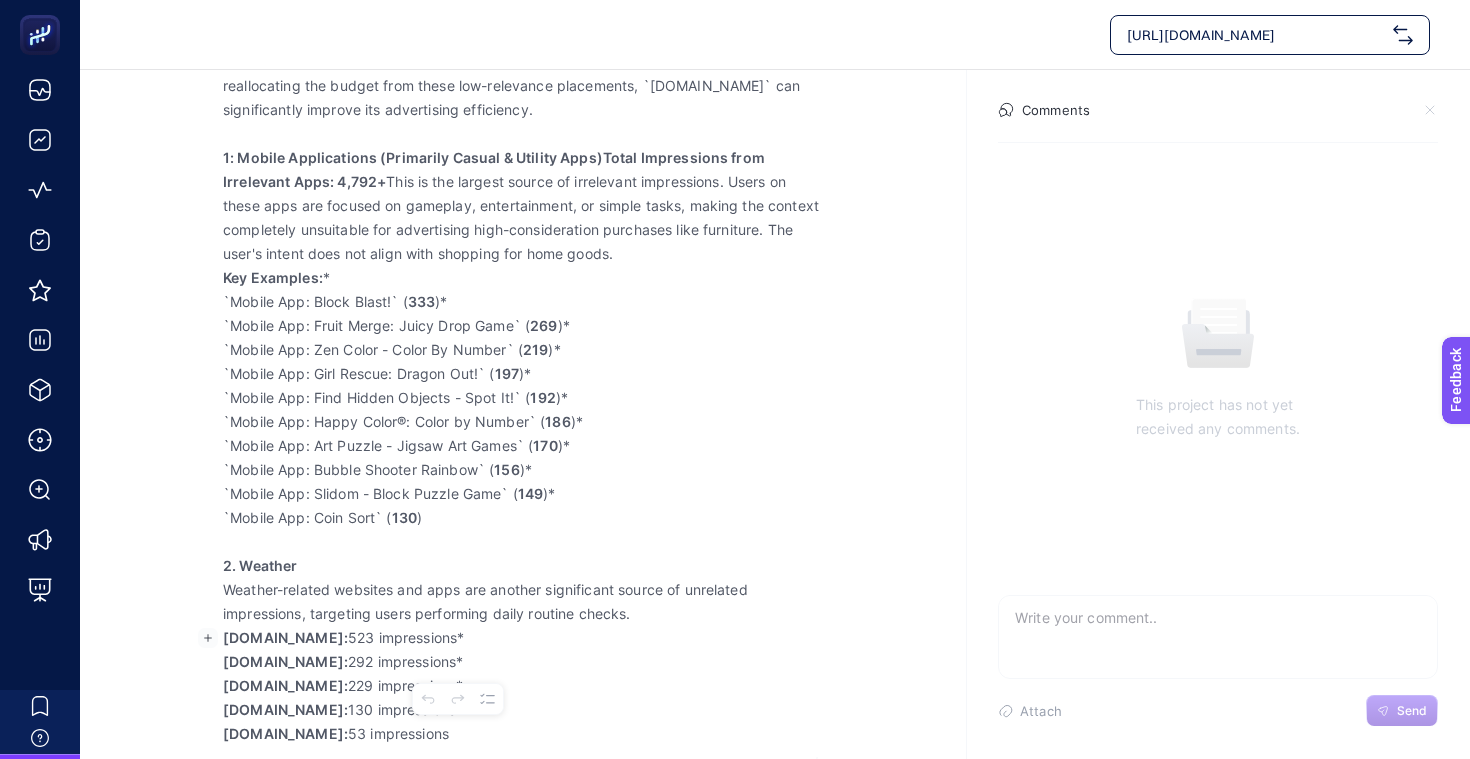click on "meteovista.be:  523 impressions*" at bounding box center [523, 638] 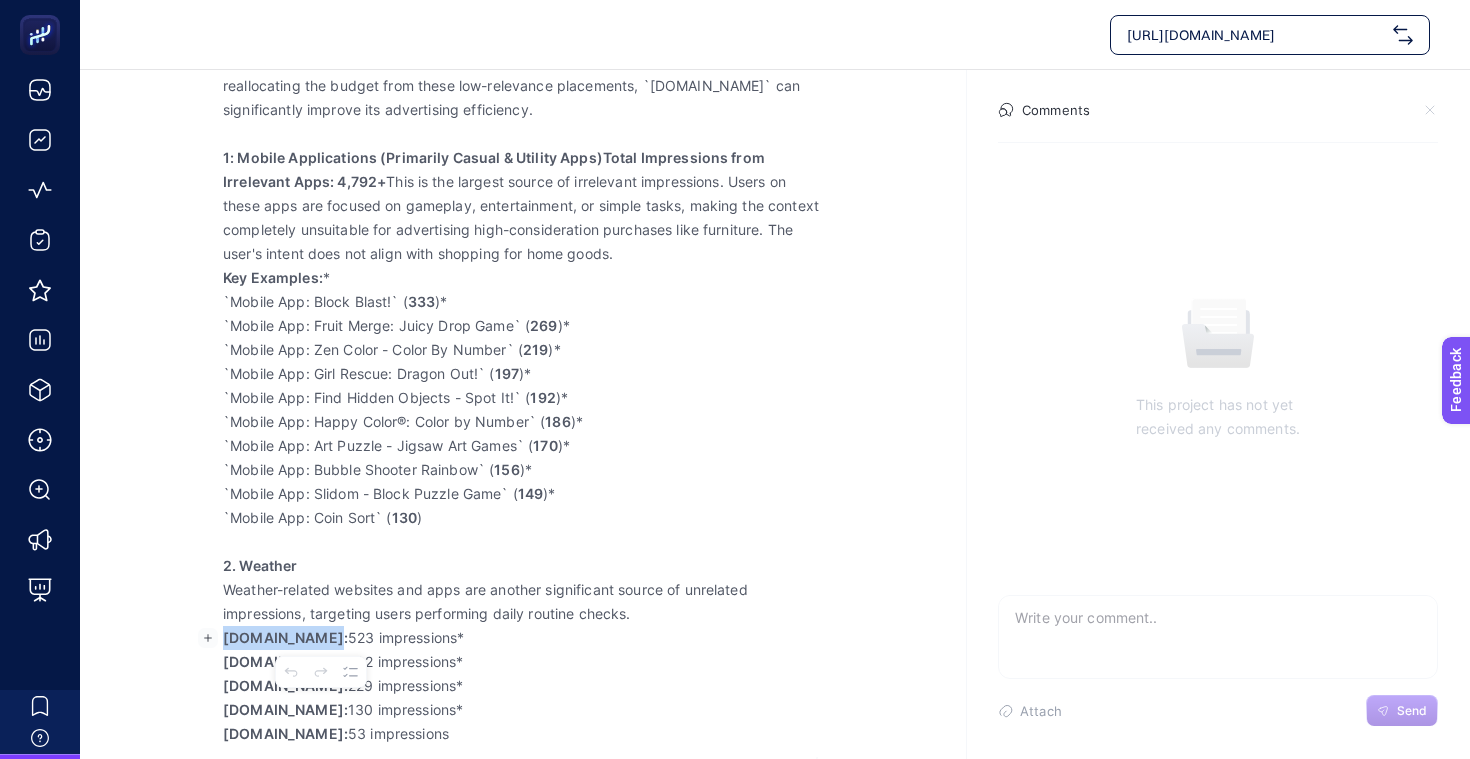 drag, startPoint x: 226, startPoint y: 635, endPoint x: 321, endPoint y: 634, distance: 95.005264 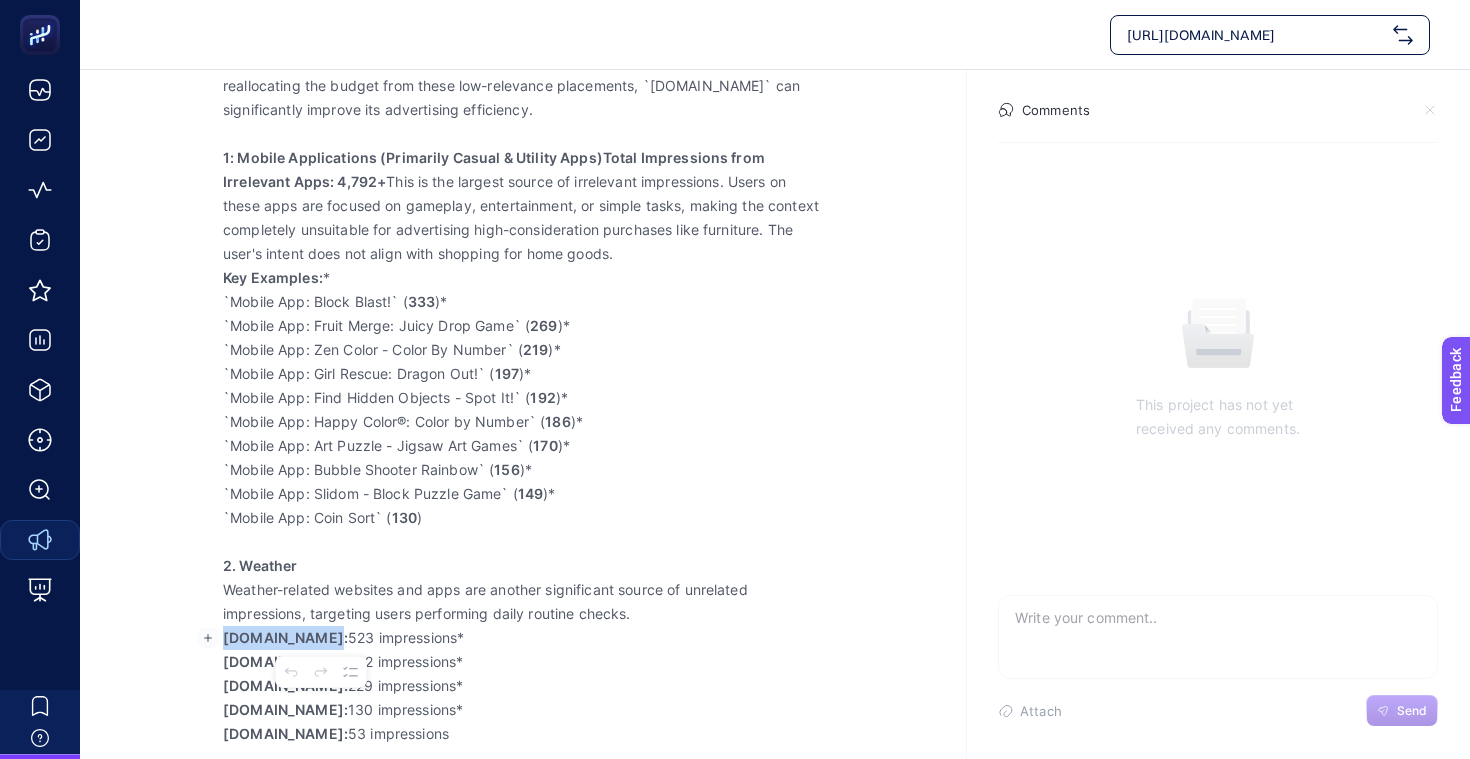 copy on "meteovista.be" 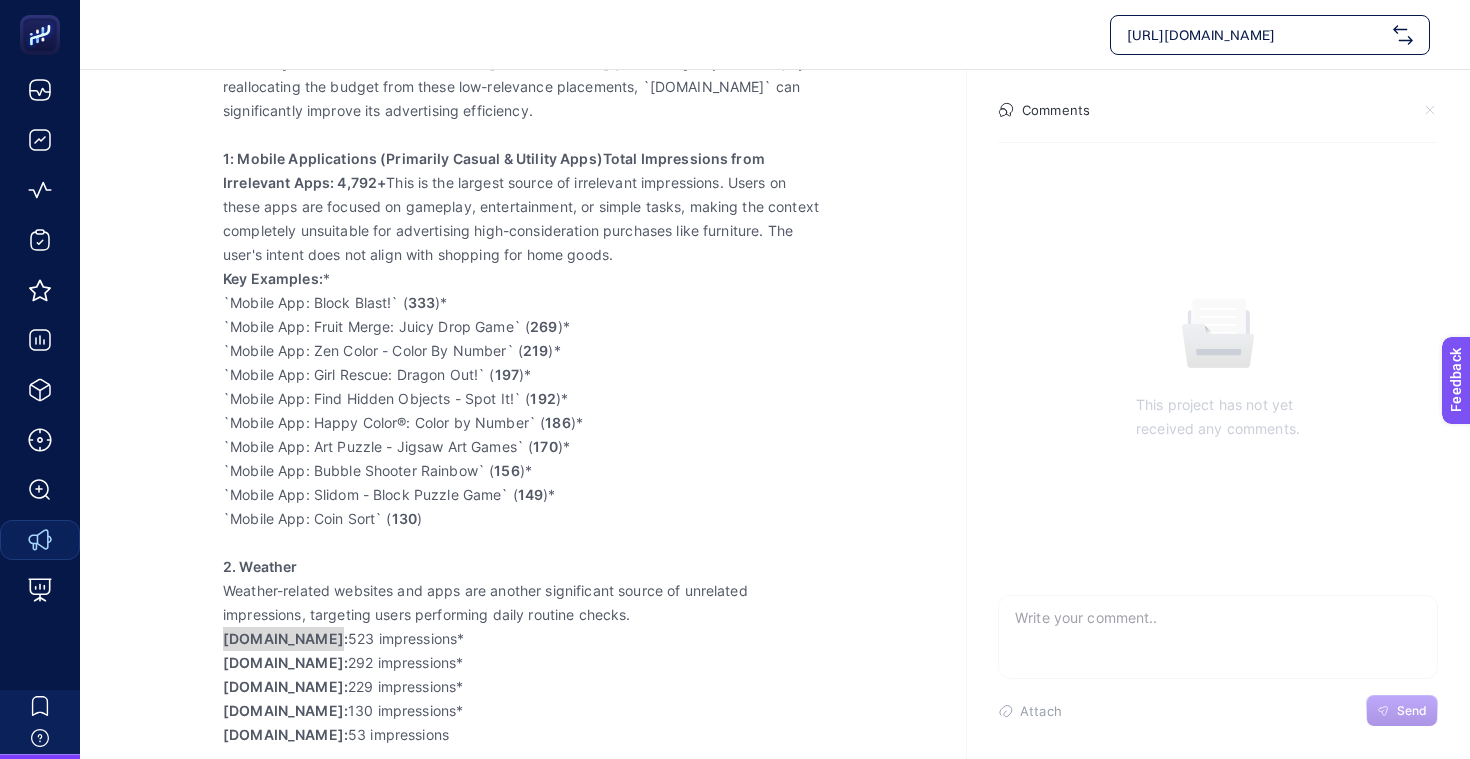 scroll, scrollTop: 348, scrollLeft: 0, axis: vertical 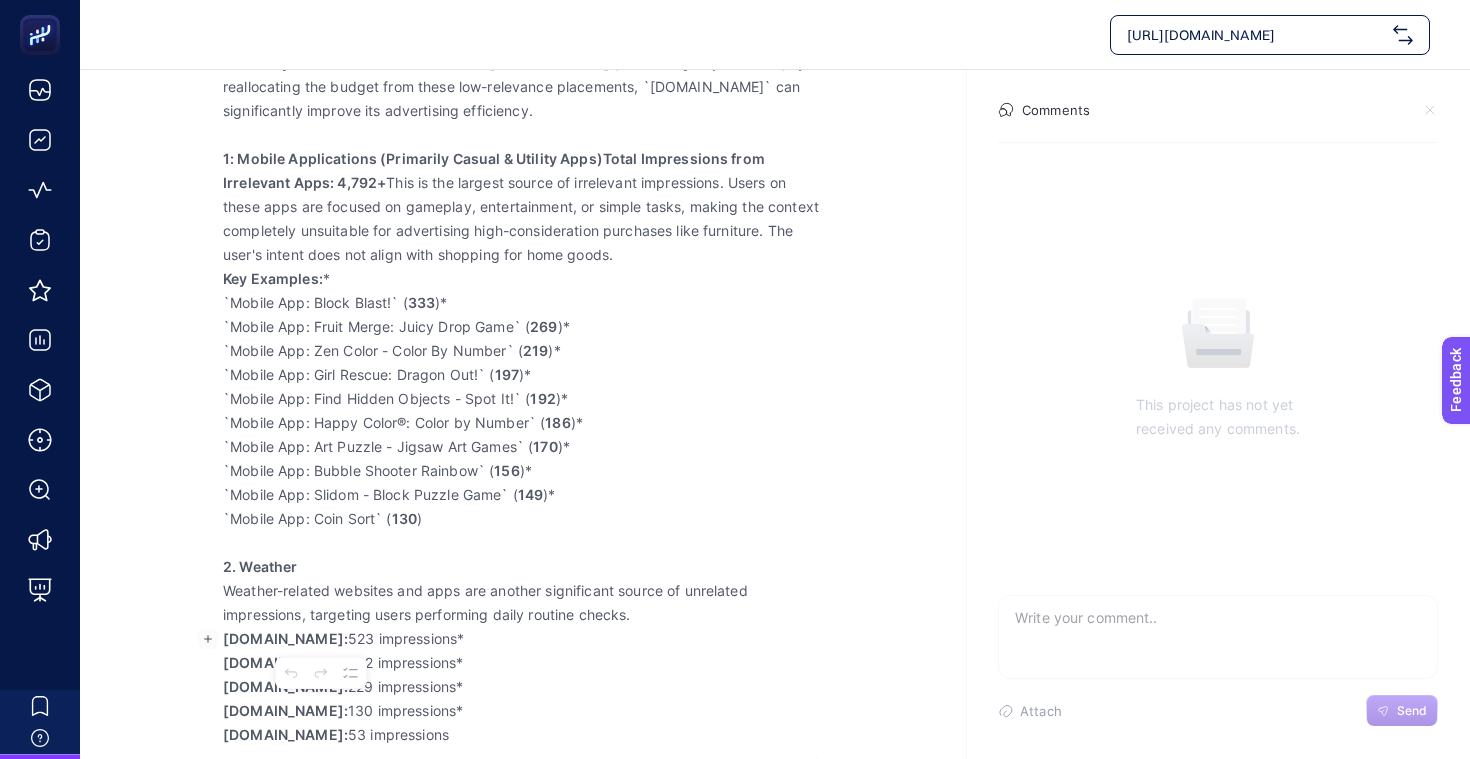 click on "buienradar.be:" at bounding box center (285, 662) 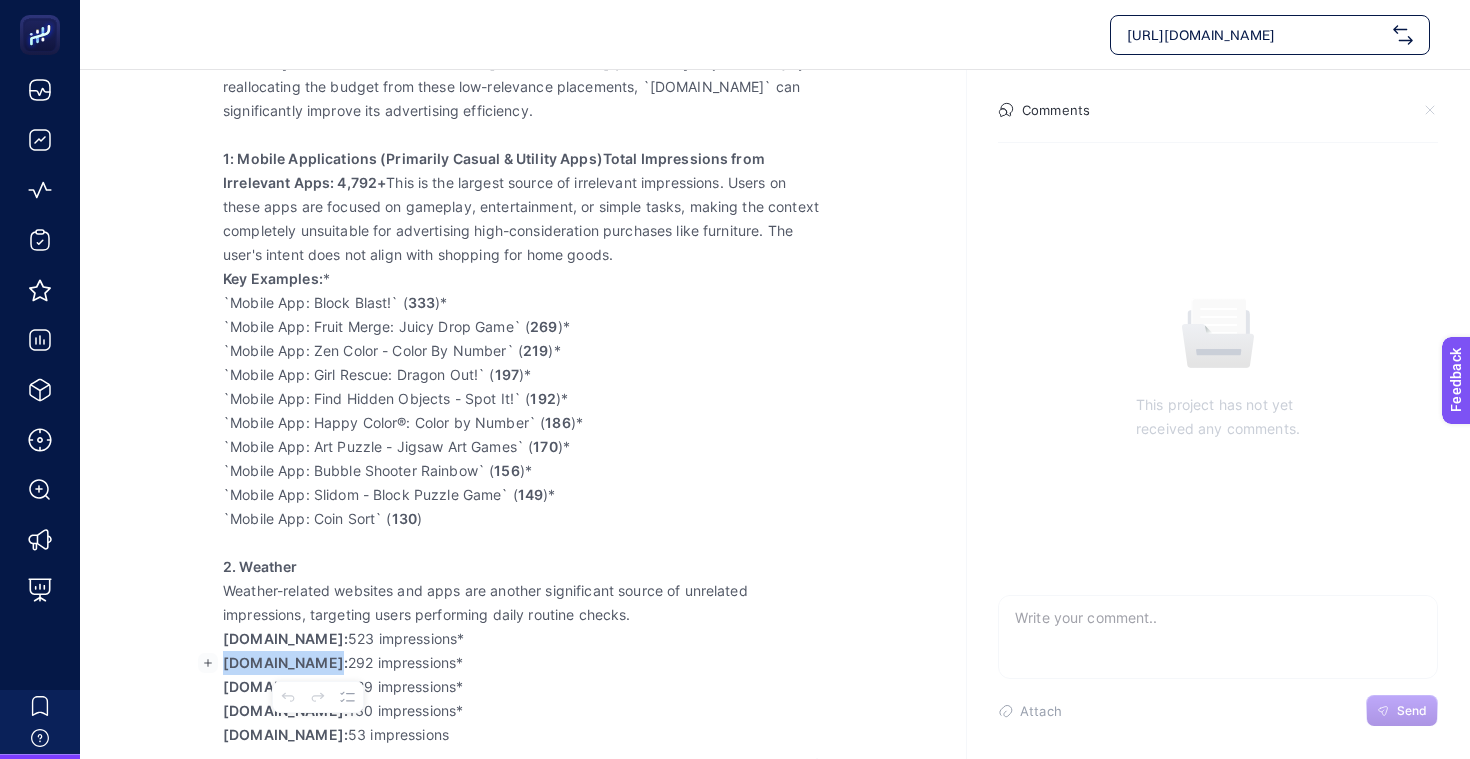 drag, startPoint x: 223, startPoint y: 660, endPoint x: 316, endPoint y: 660, distance: 93 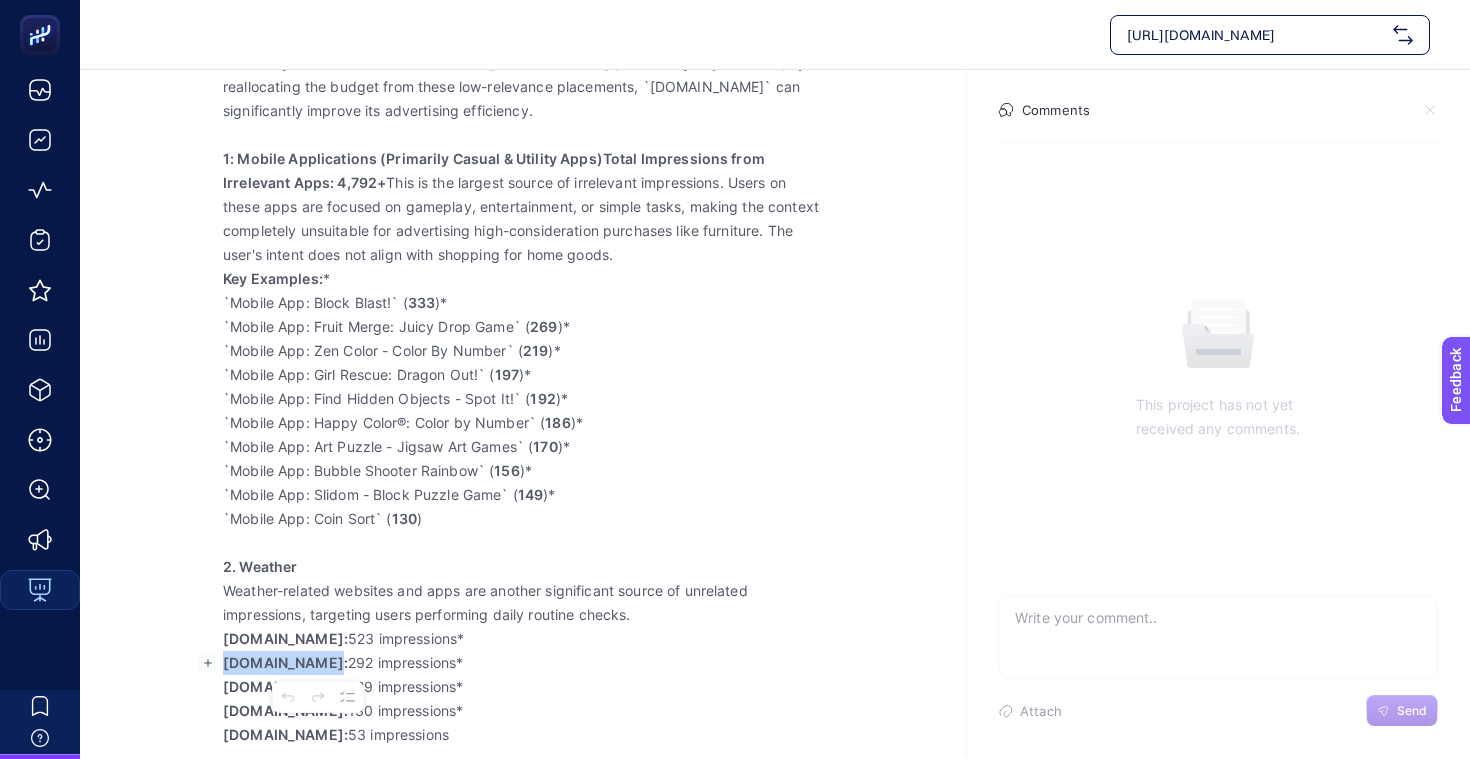 copy on "buienradar.be" 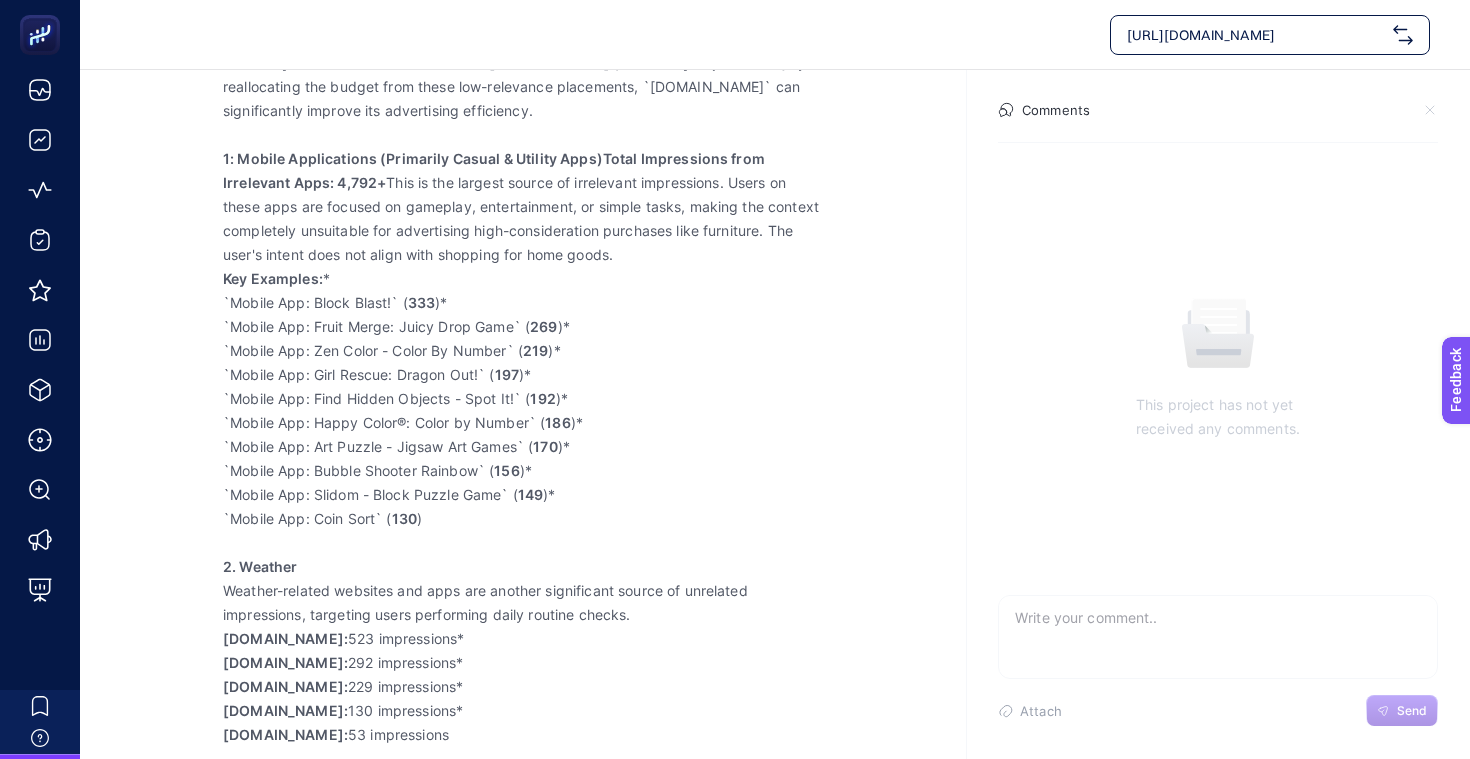 drag, startPoint x: 222, startPoint y: 684, endPoint x: 308, endPoint y: 685, distance: 86.00581 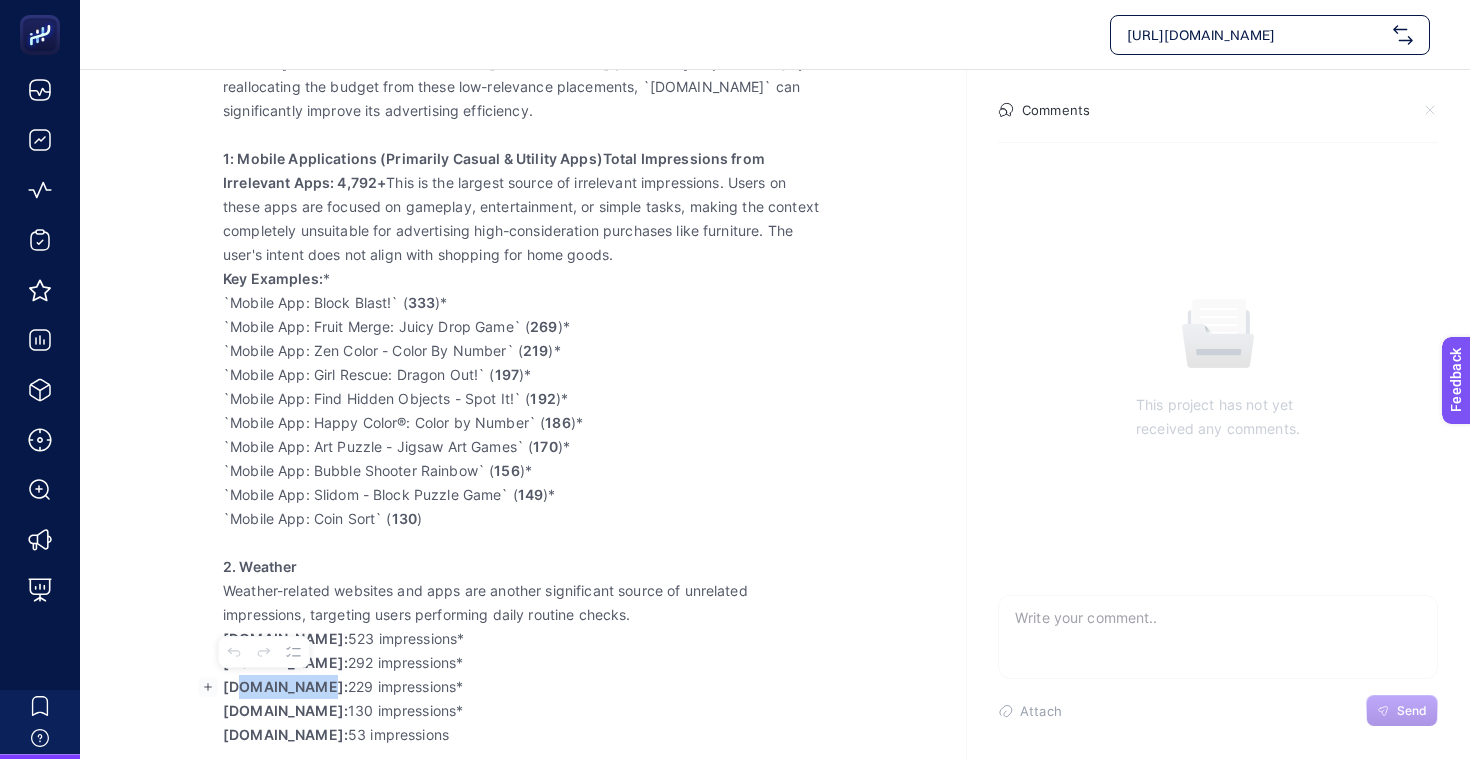 drag, startPoint x: 315, startPoint y: 686, endPoint x: 246, endPoint y: 683, distance: 69.065186 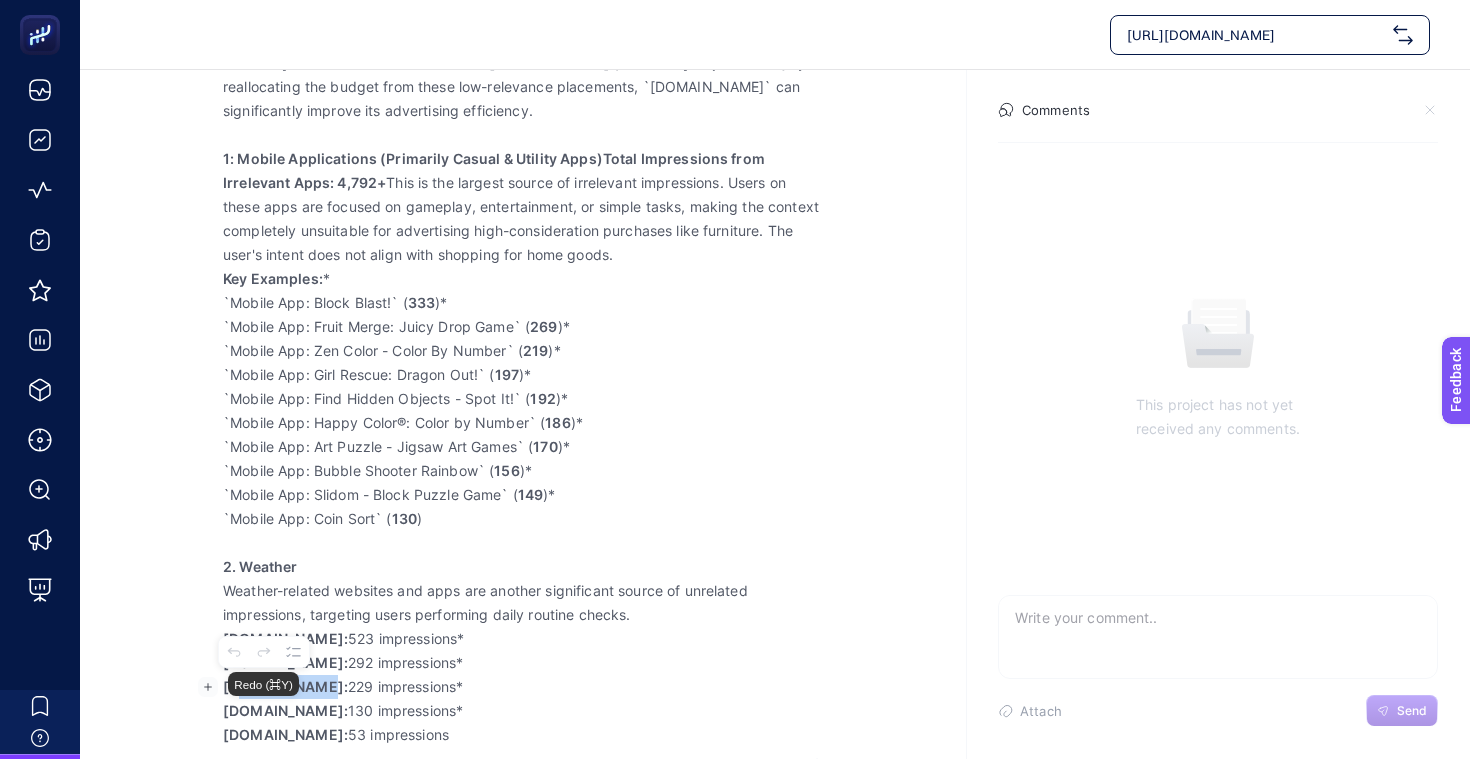 click on "weather.com:" at bounding box center [285, 686] 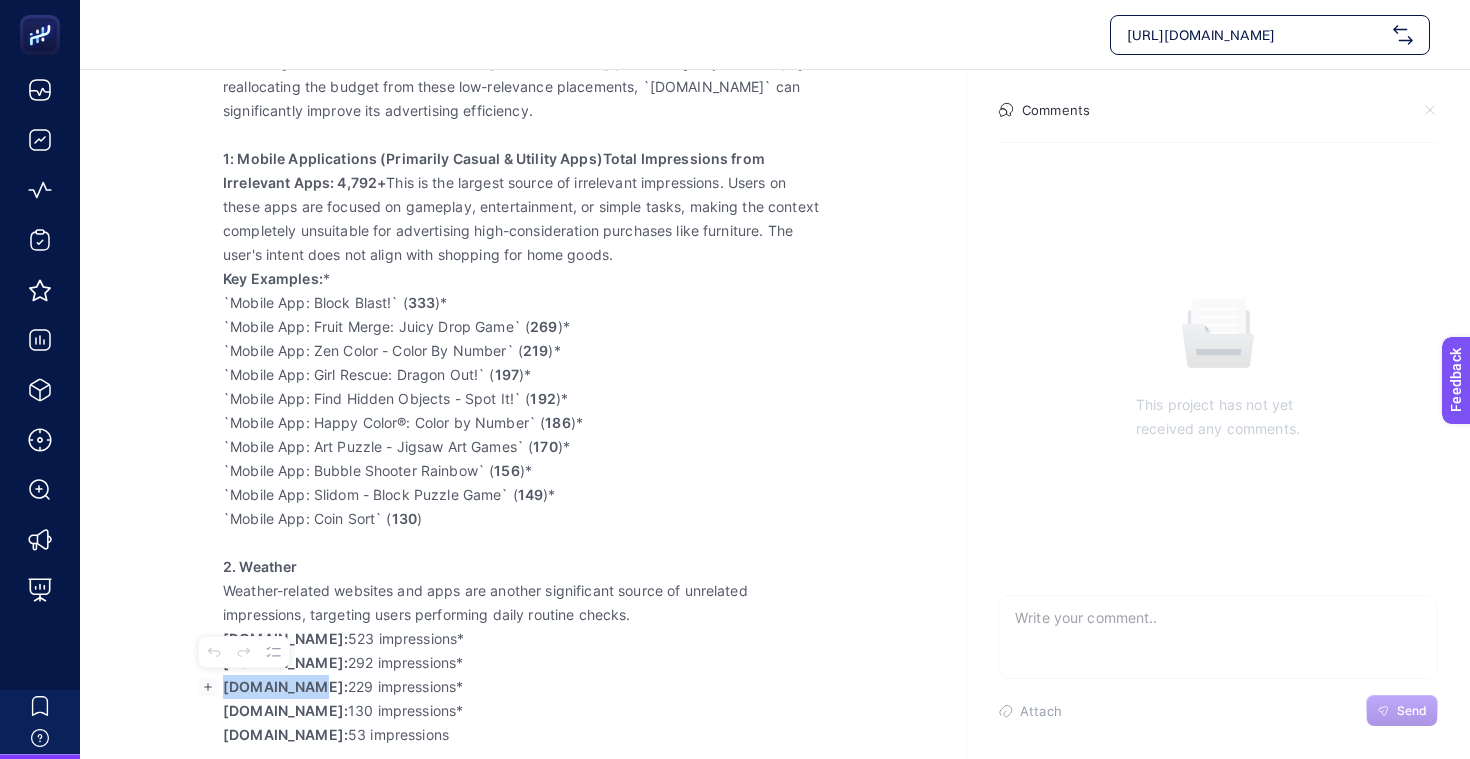 drag, startPoint x: 311, startPoint y: 684, endPoint x: 309, endPoint y: 724, distance: 40.04997 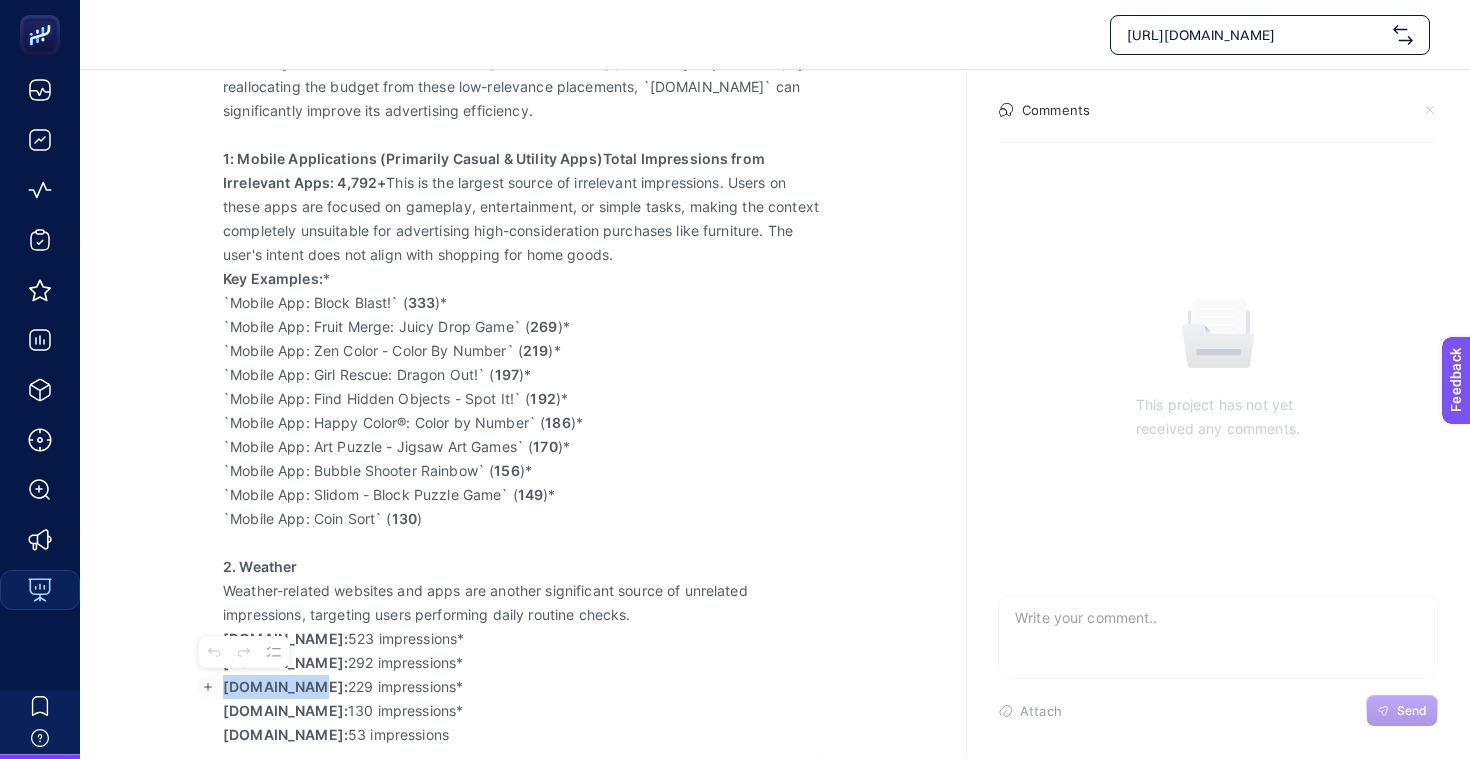 copy on "weather.com" 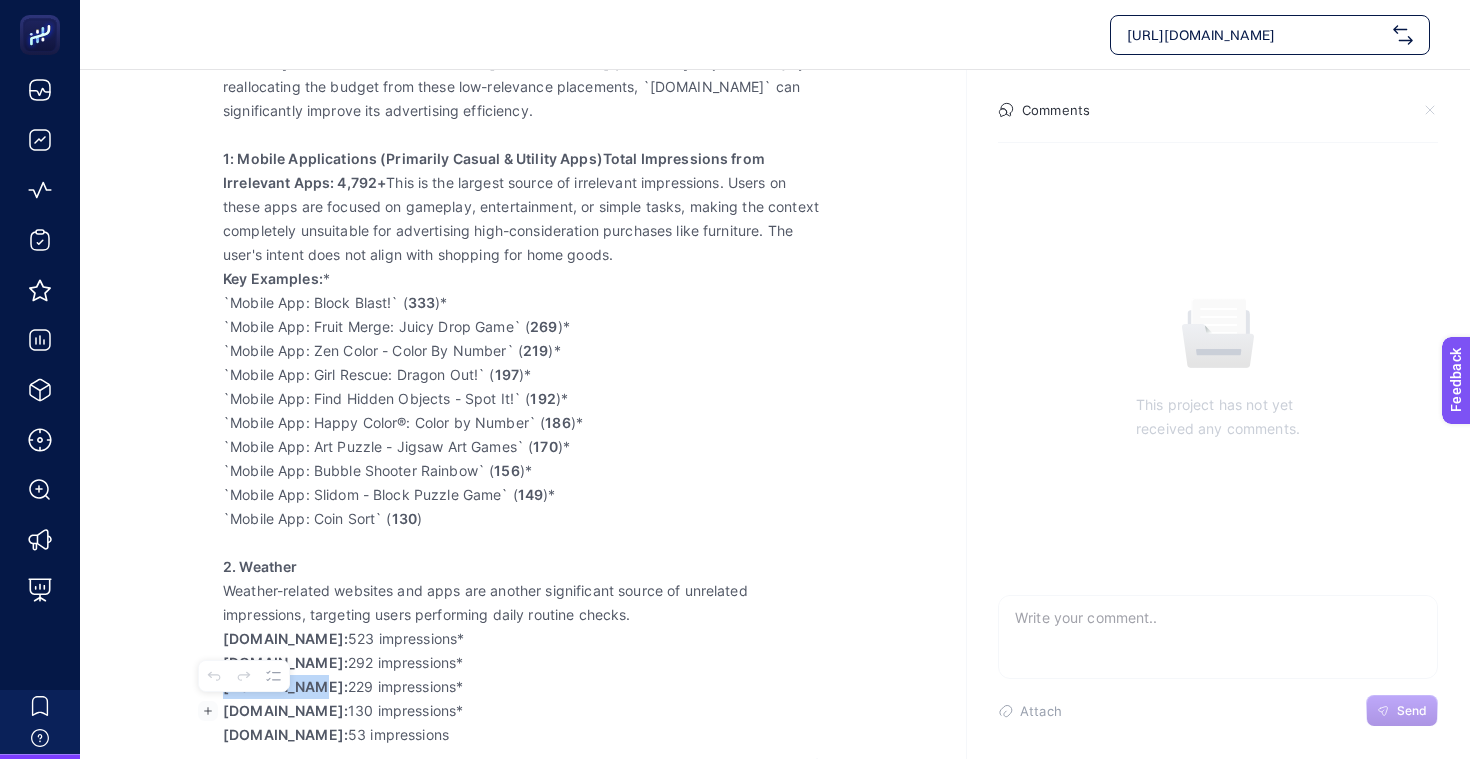 drag, startPoint x: 345, startPoint y: 707, endPoint x: 221, endPoint y: 709, distance: 124.01613 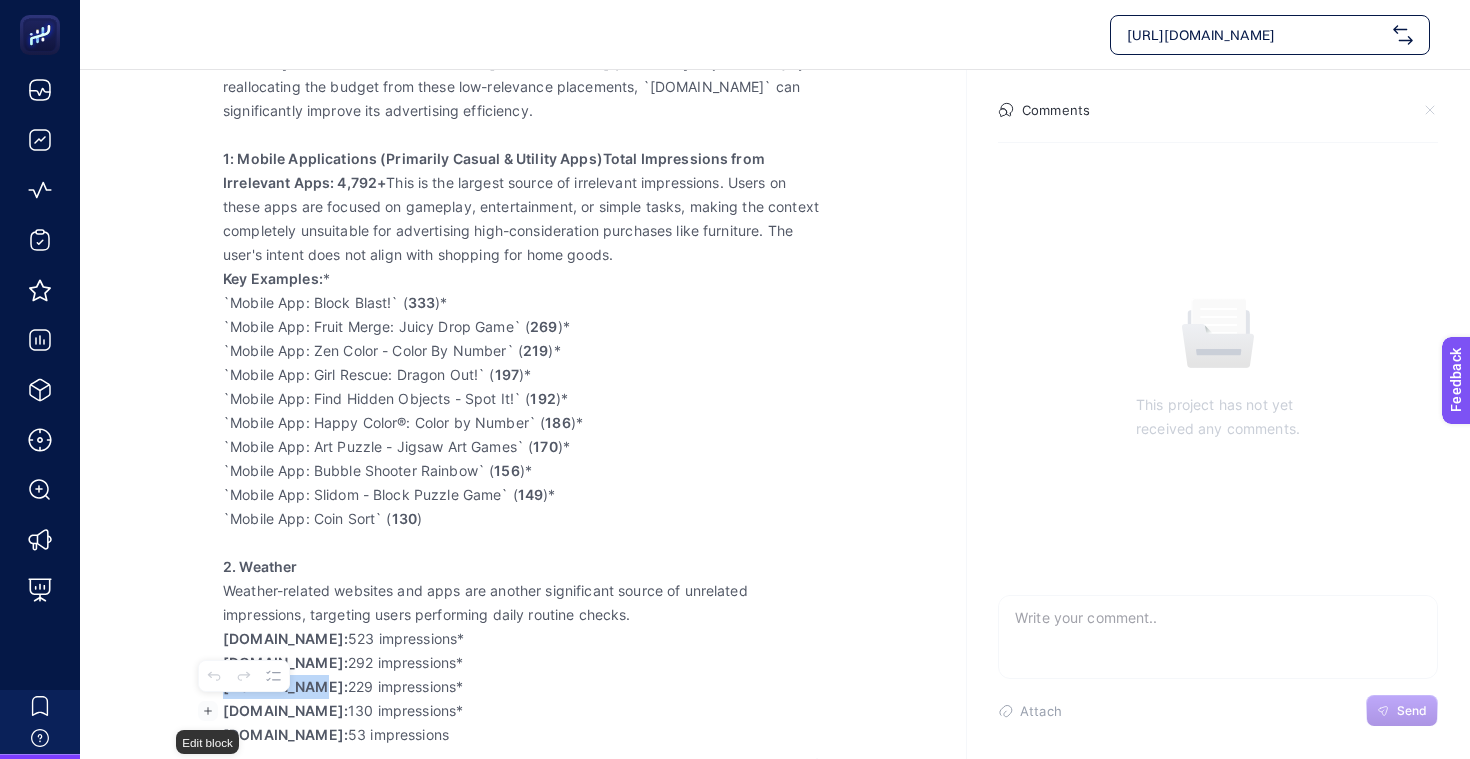 copy on "accuweather.com" 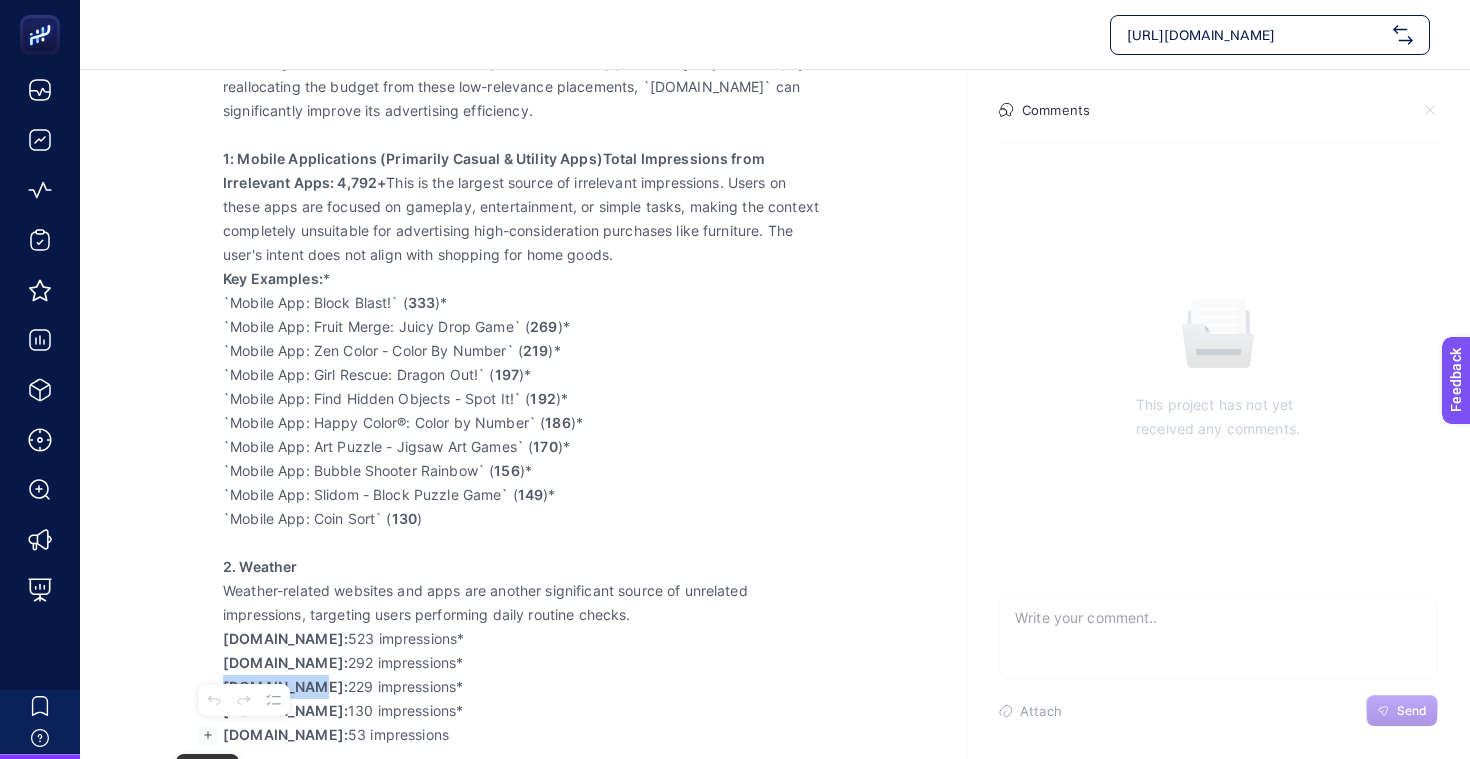 copy on "meteobelgique.be" 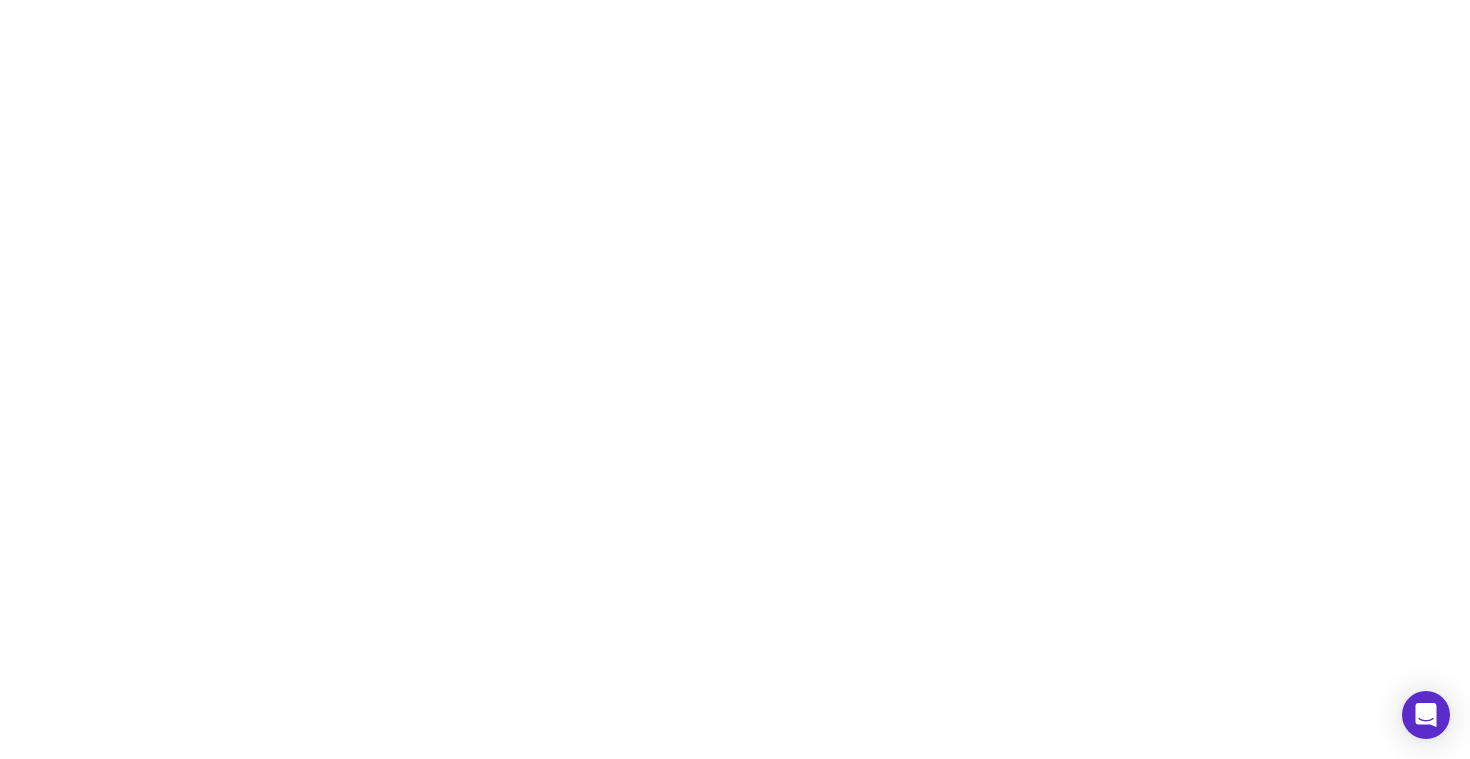 scroll, scrollTop: 0, scrollLeft: 0, axis: both 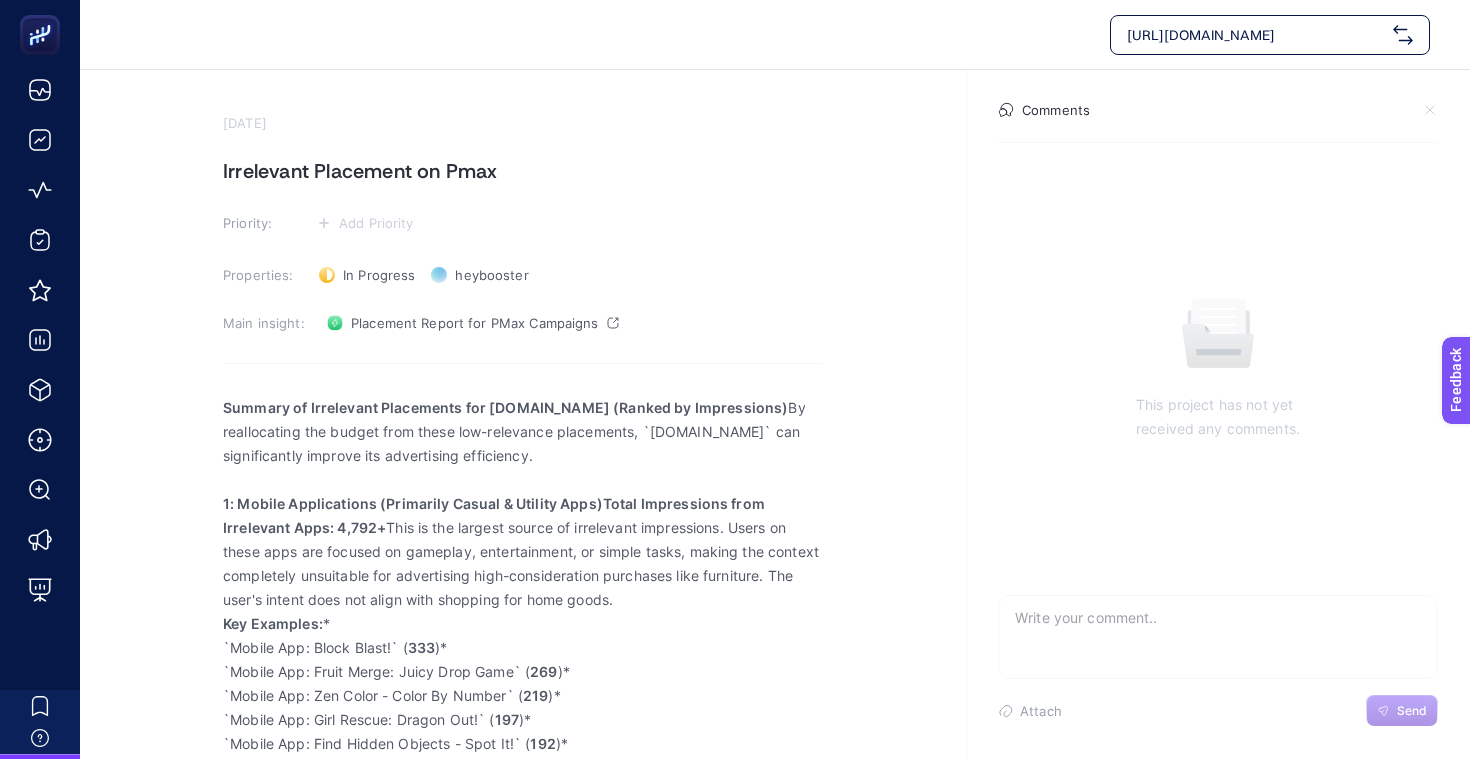 click at bounding box center (1218, 628) 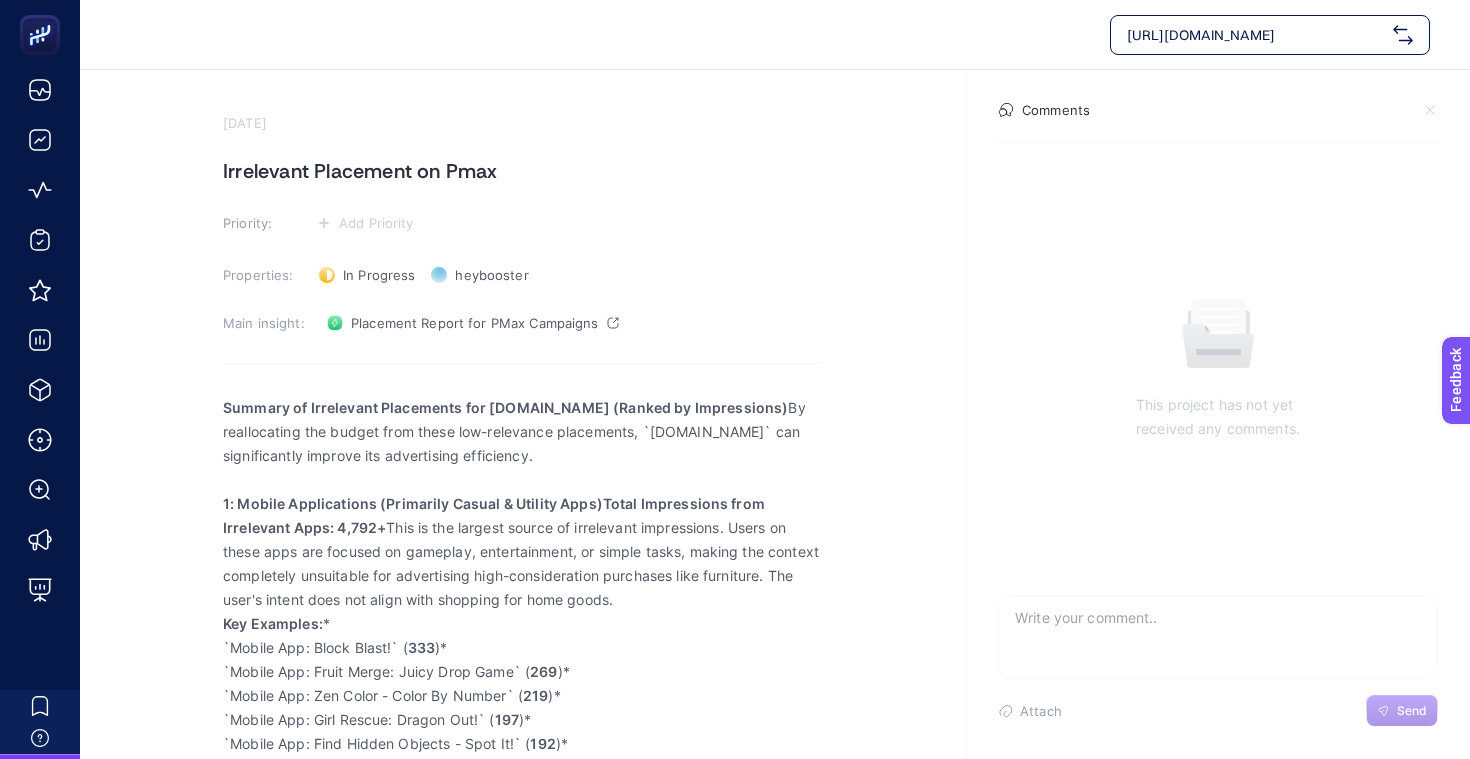 type on "I" 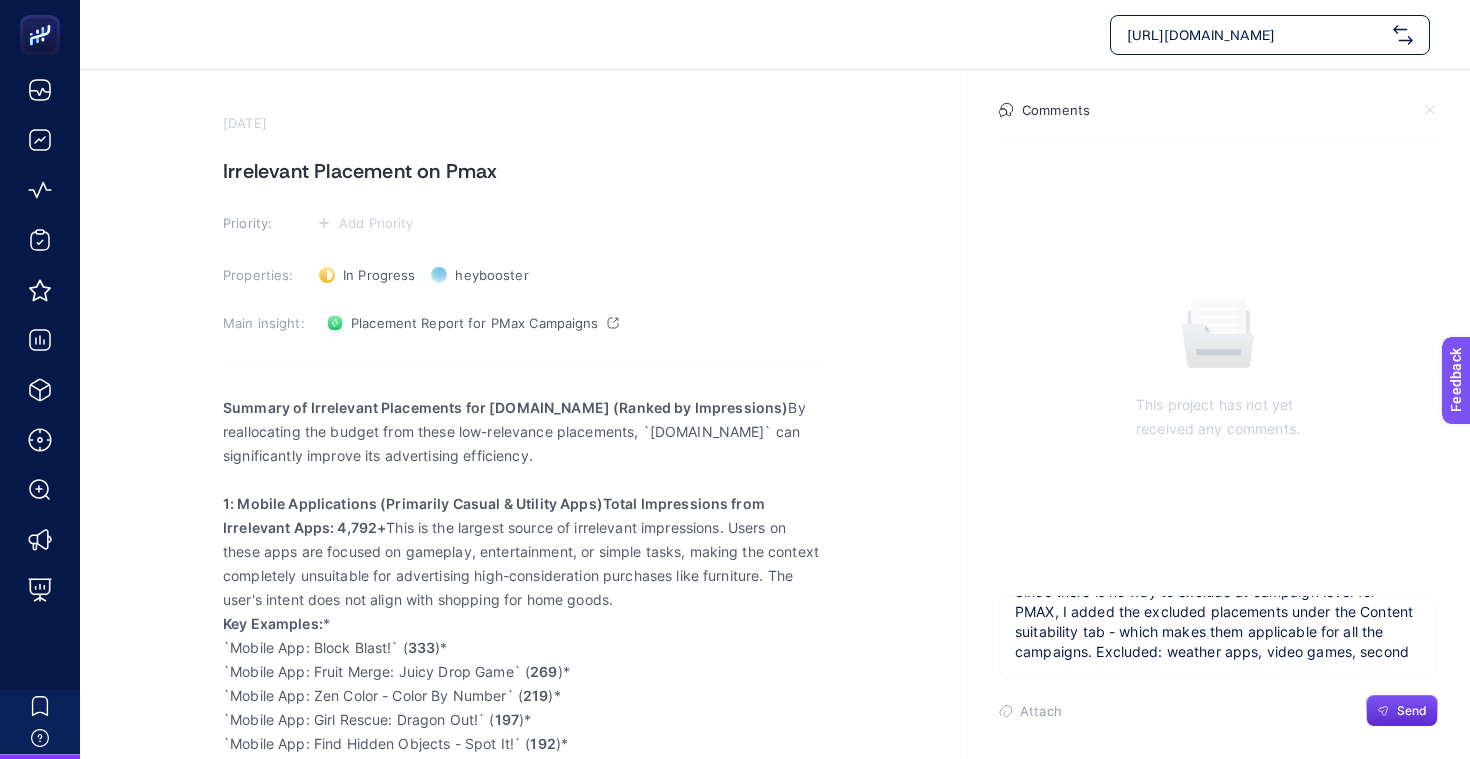 scroll, scrollTop: 46, scrollLeft: 0, axis: vertical 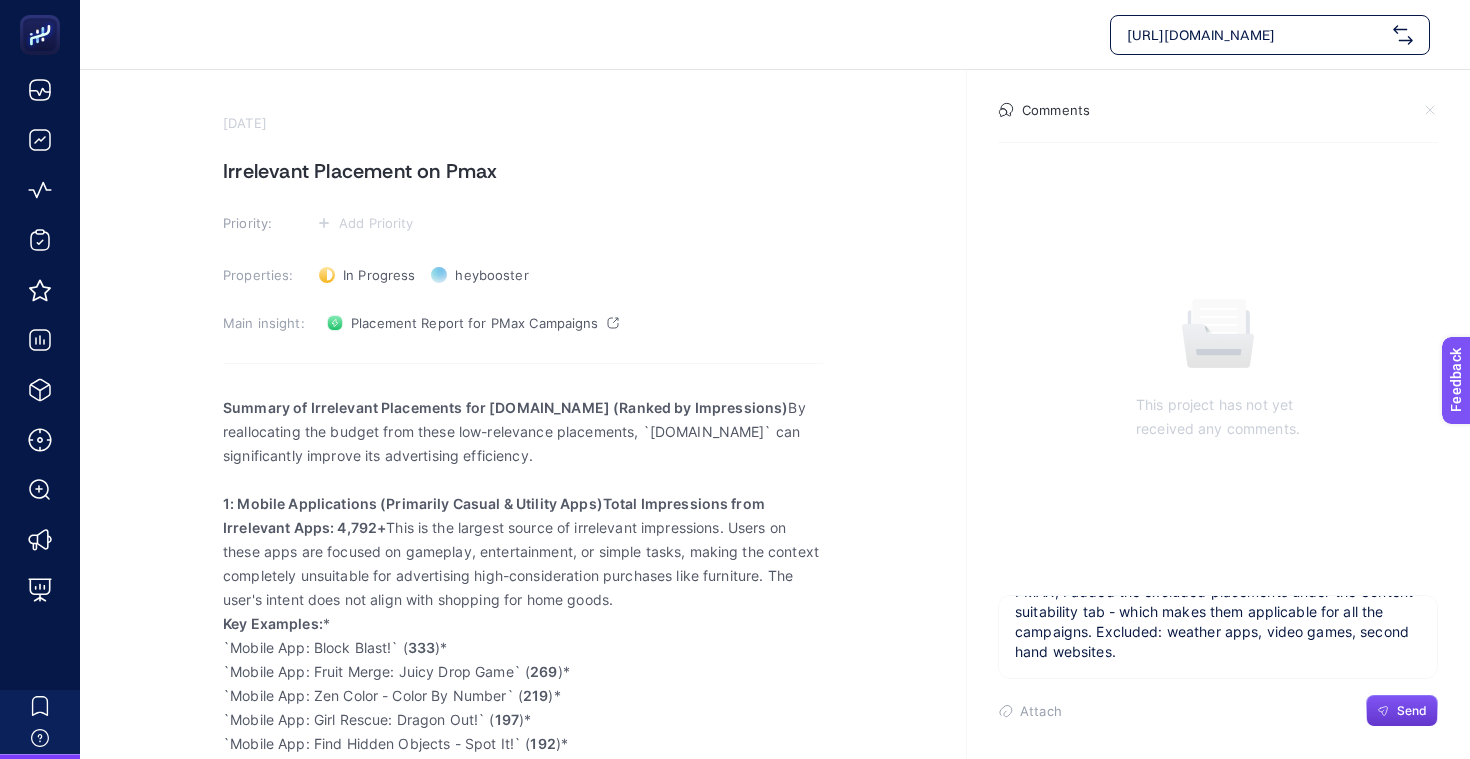 type on "Since there is no way to exclude at campaign level for PMAX, I added the excluded placements under the Content suitability tab - which makes them applicable for all the campaigns. Excluded: weather apps, video games, second hand websites." 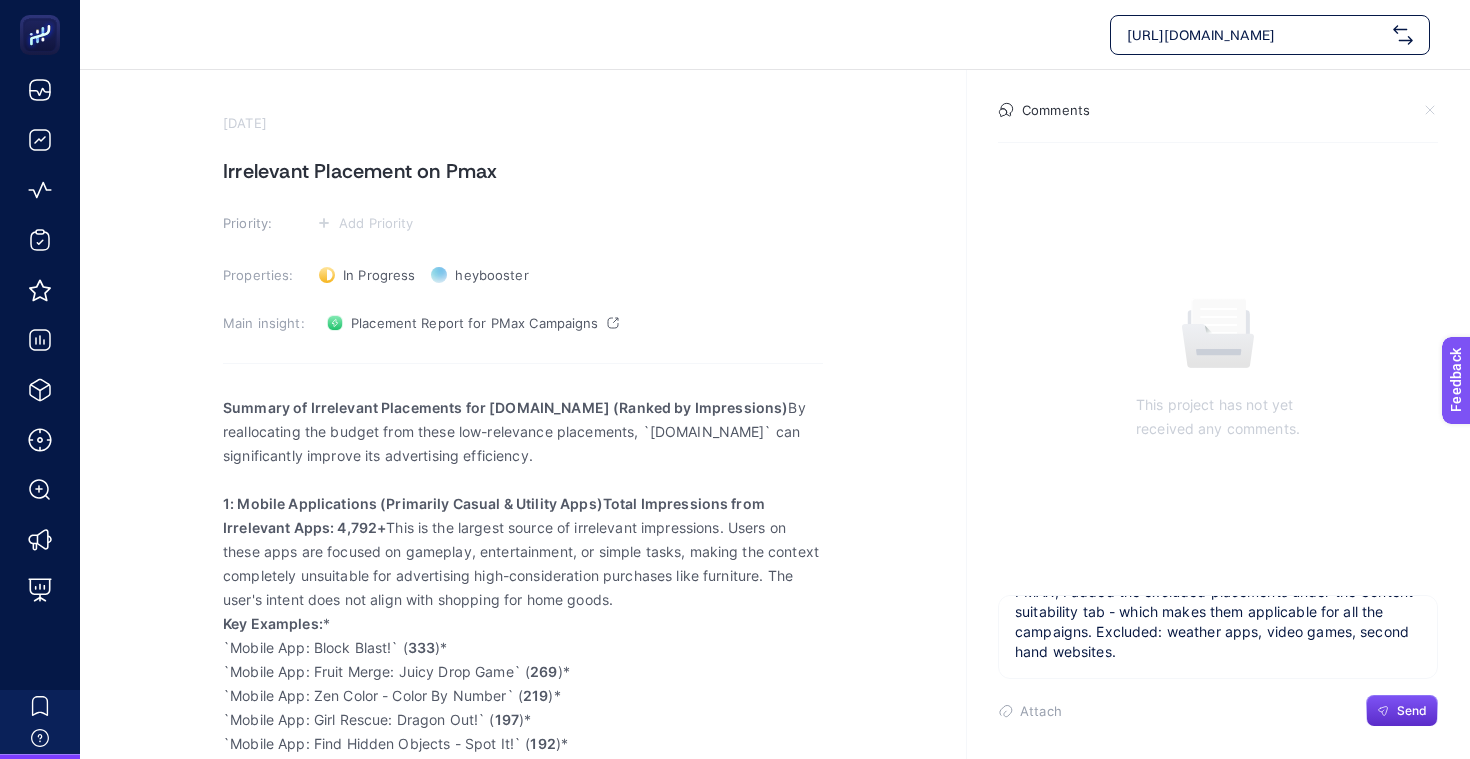 drag, startPoint x: 1384, startPoint y: 715, endPoint x: 1147, endPoint y: 641, distance: 248.28412 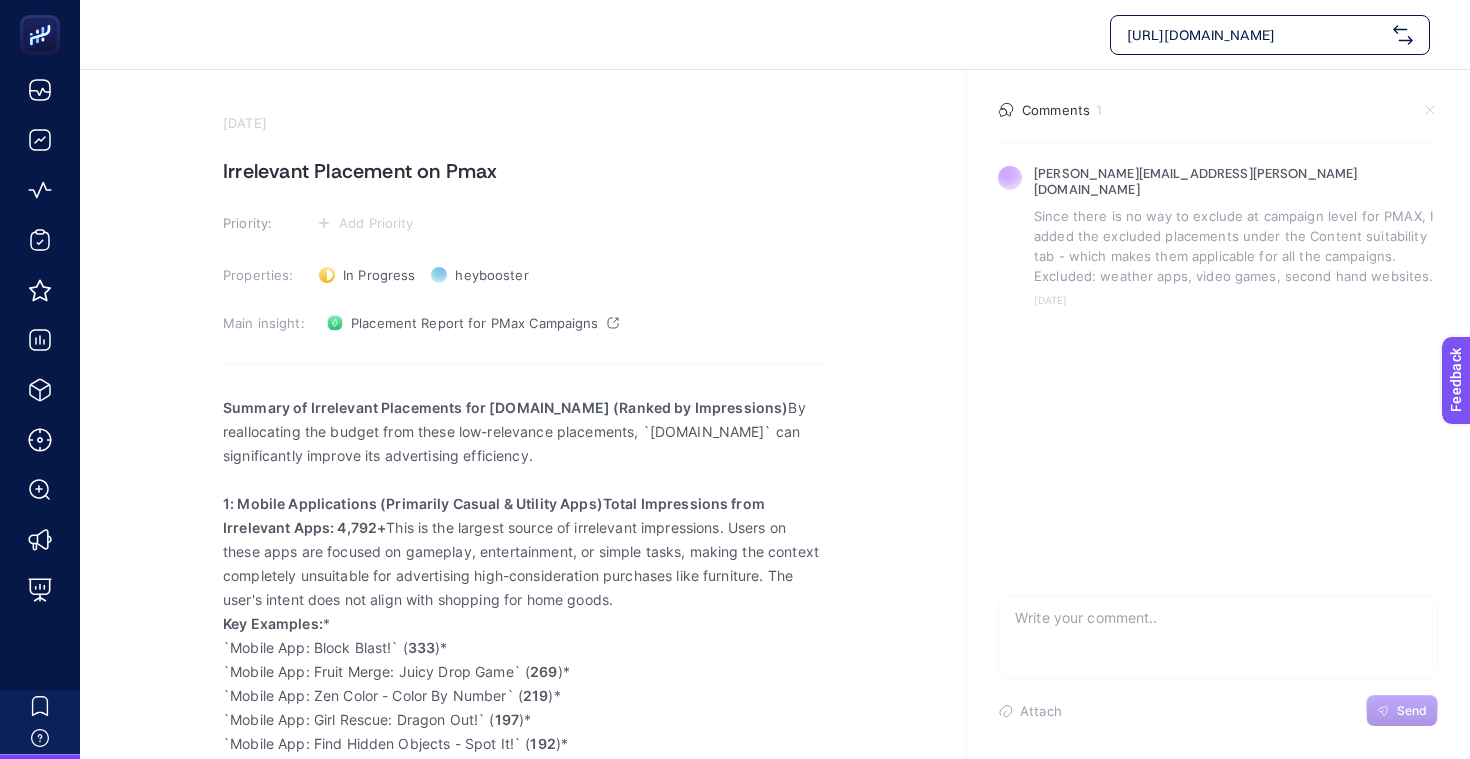 scroll, scrollTop: 0, scrollLeft: 0, axis: both 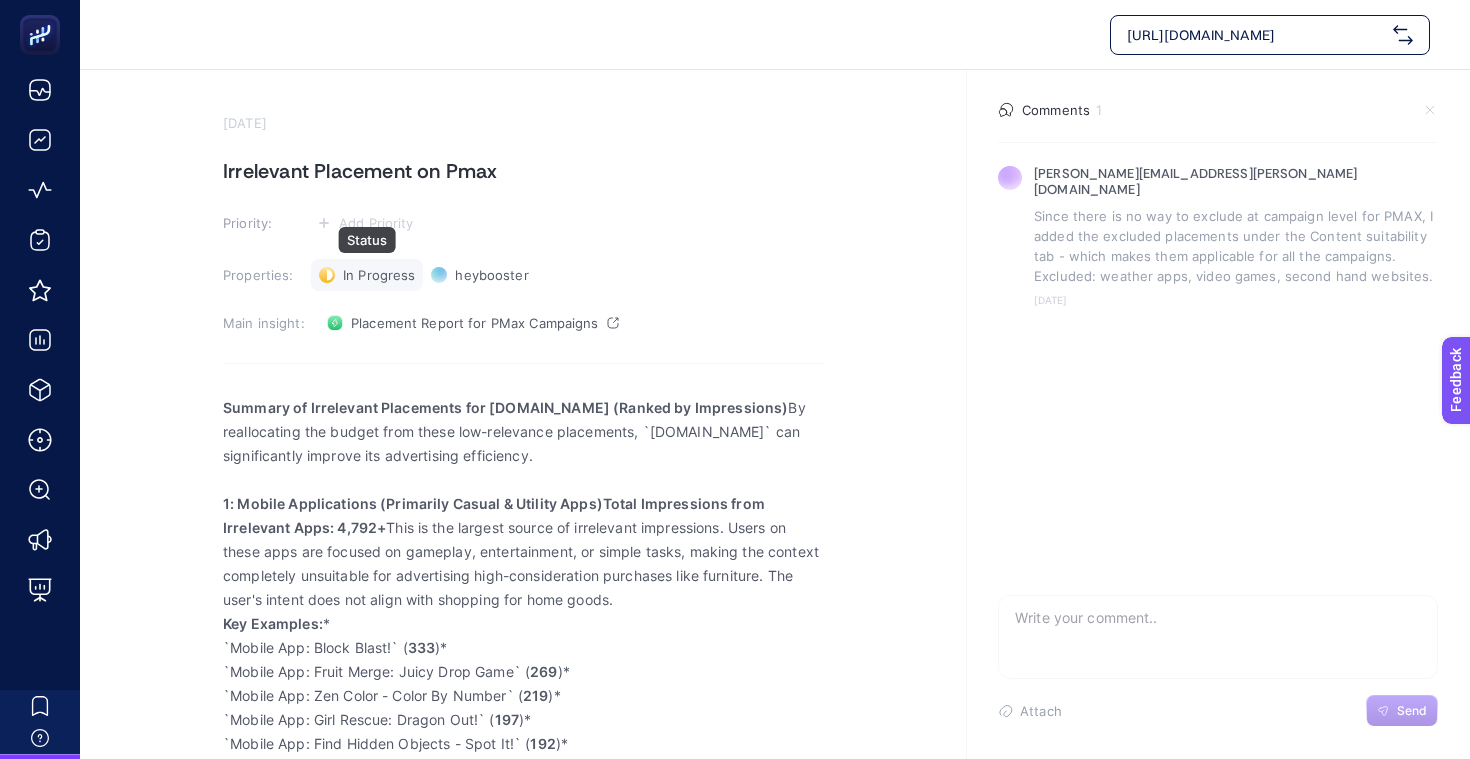 click on "In Progress" at bounding box center (379, 275) 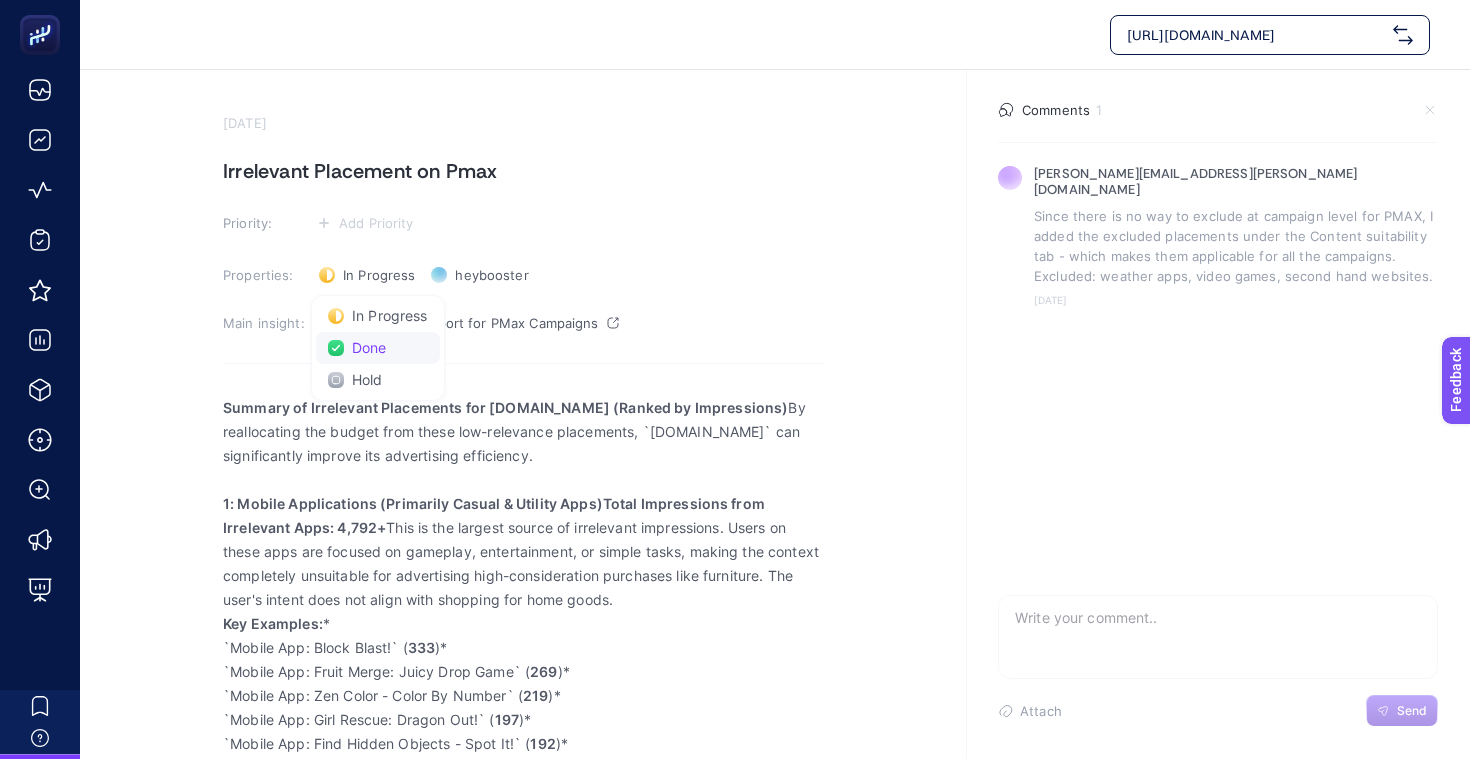 click on "Done" at bounding box center (369, 348) 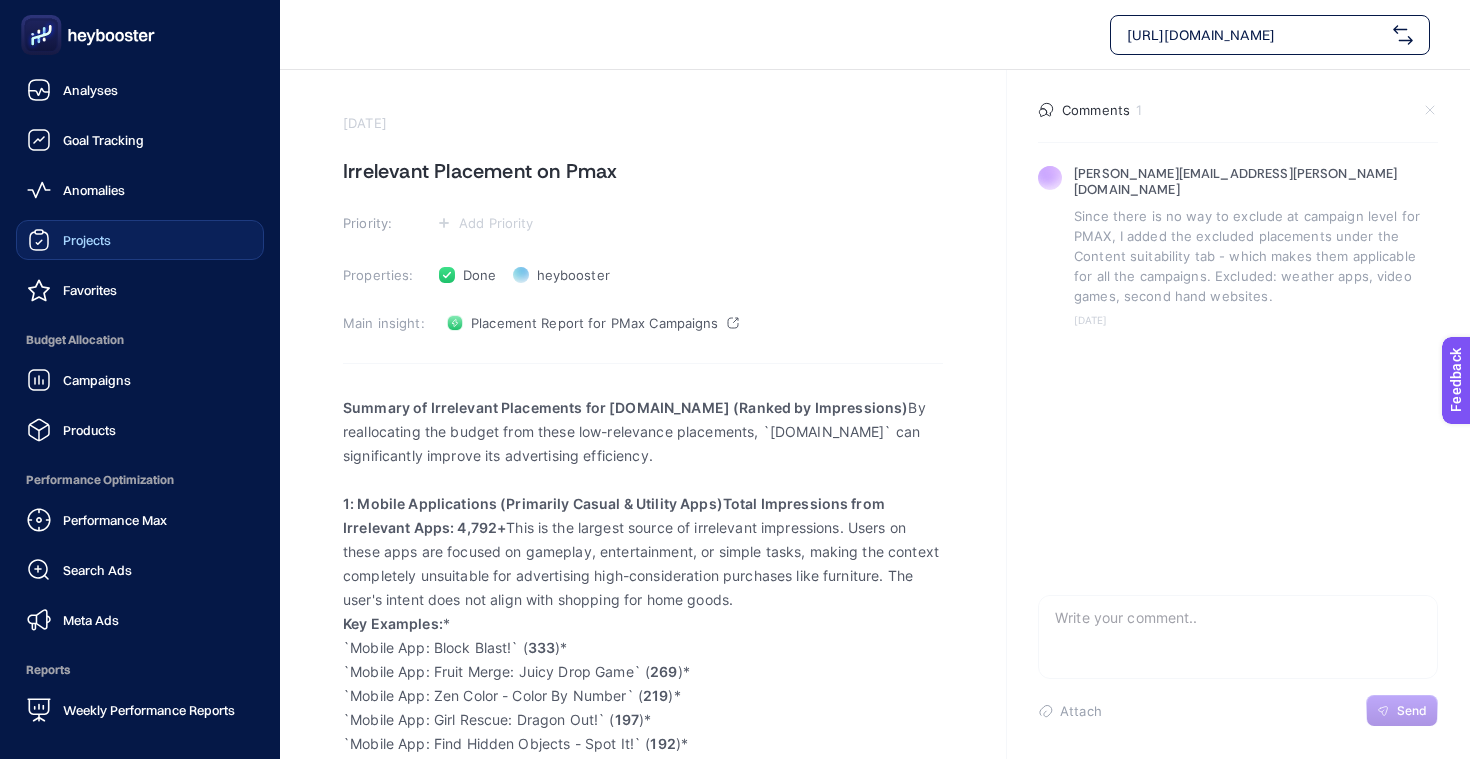 click 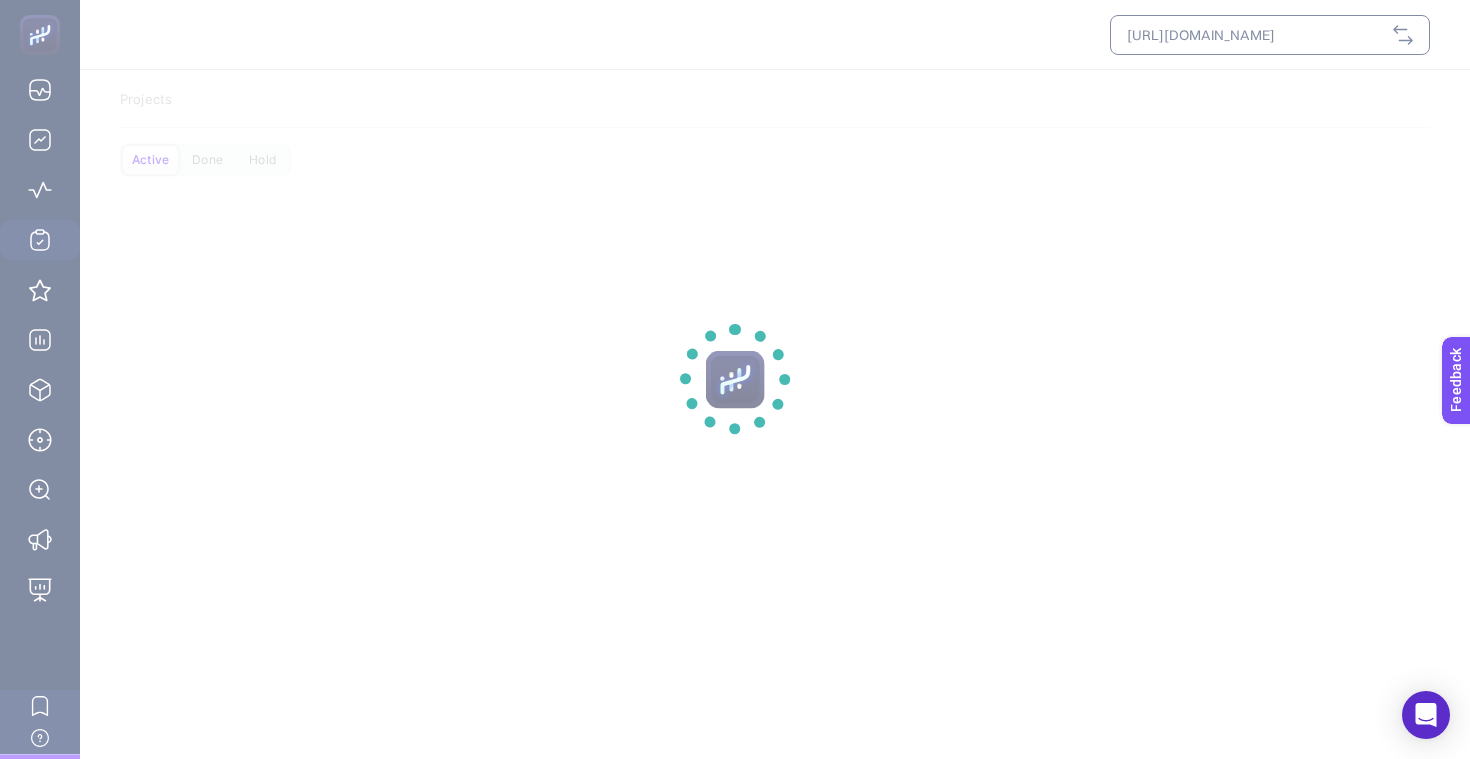scroll, scrollTop: 0, scrollLeft: 0, axis: both 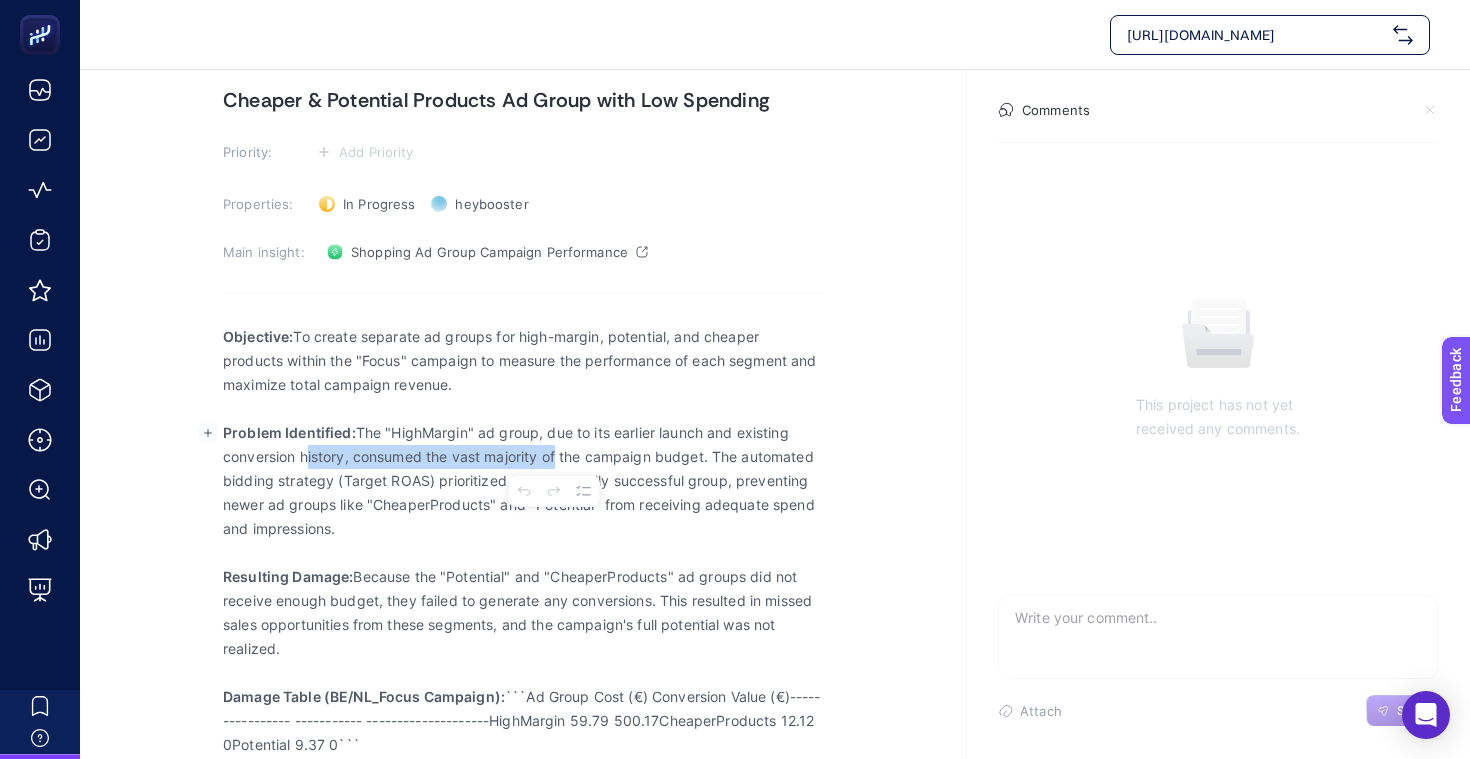 drag, startPoint x: 359, startPoint y: 454, endPoint x: 553, endPoint y: 454, distance: 194 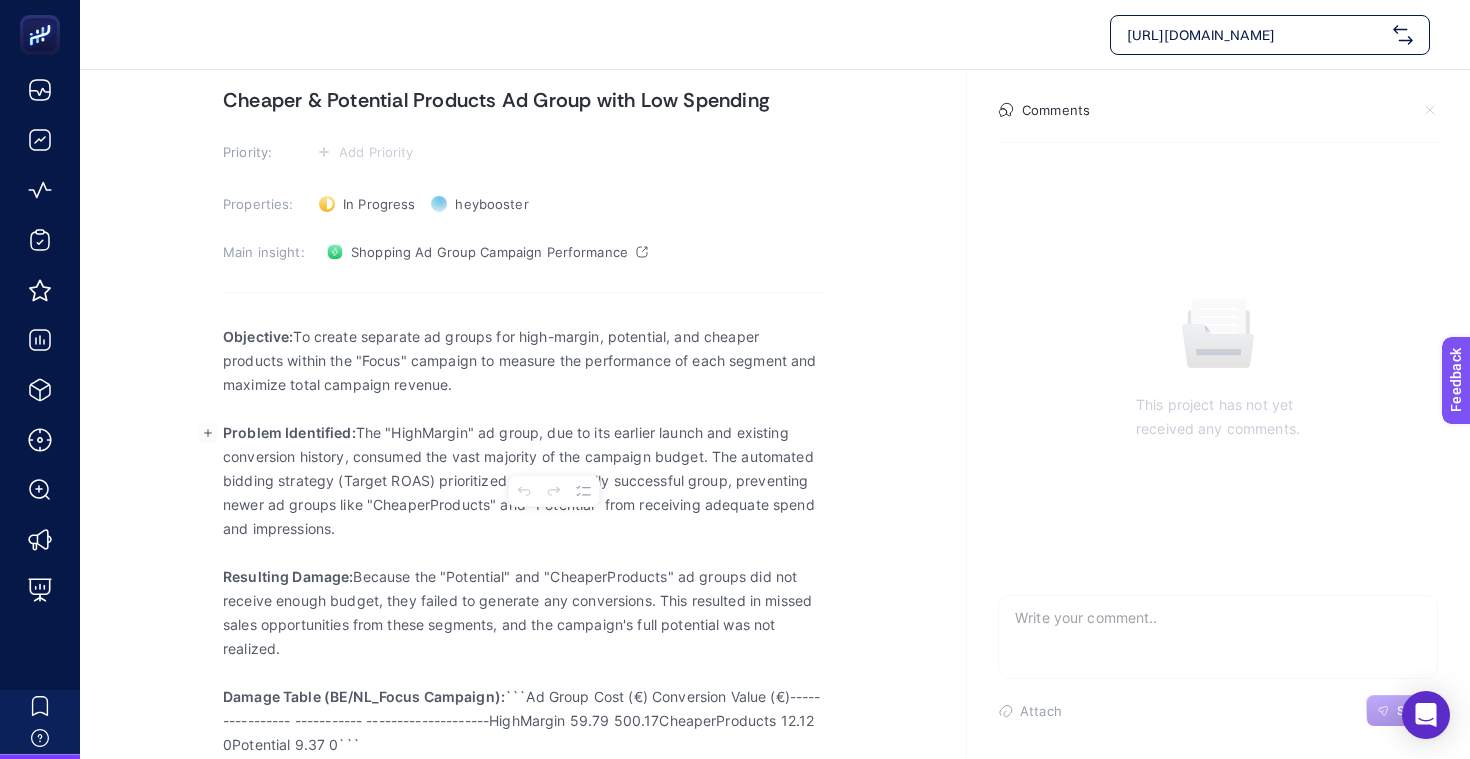 click on "Problem Identified:  The "HighMargin" ad group, due to its earlier launch and existing conversion history, consumed the vast majority of the campaign budget. The automated bidding strategy (Target ROAS) prioritized this historically successful group, preventing newer ad groups like "CheaperProducts" and "Potential" from receiving adequate spend and impressions." at bounding box center [523, 481] 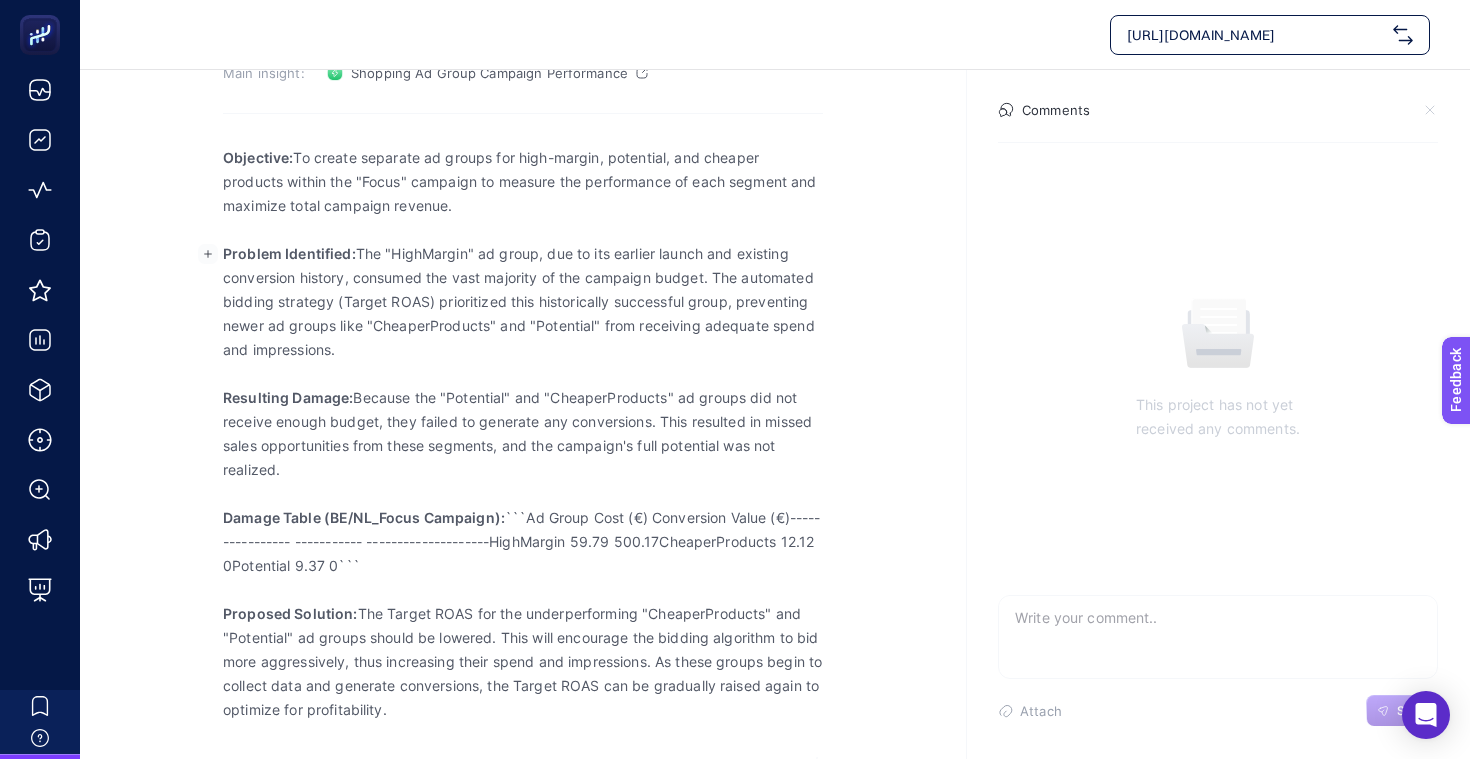 scroll, scrollTop: 252, scrollLeft: 0, axis: vertical 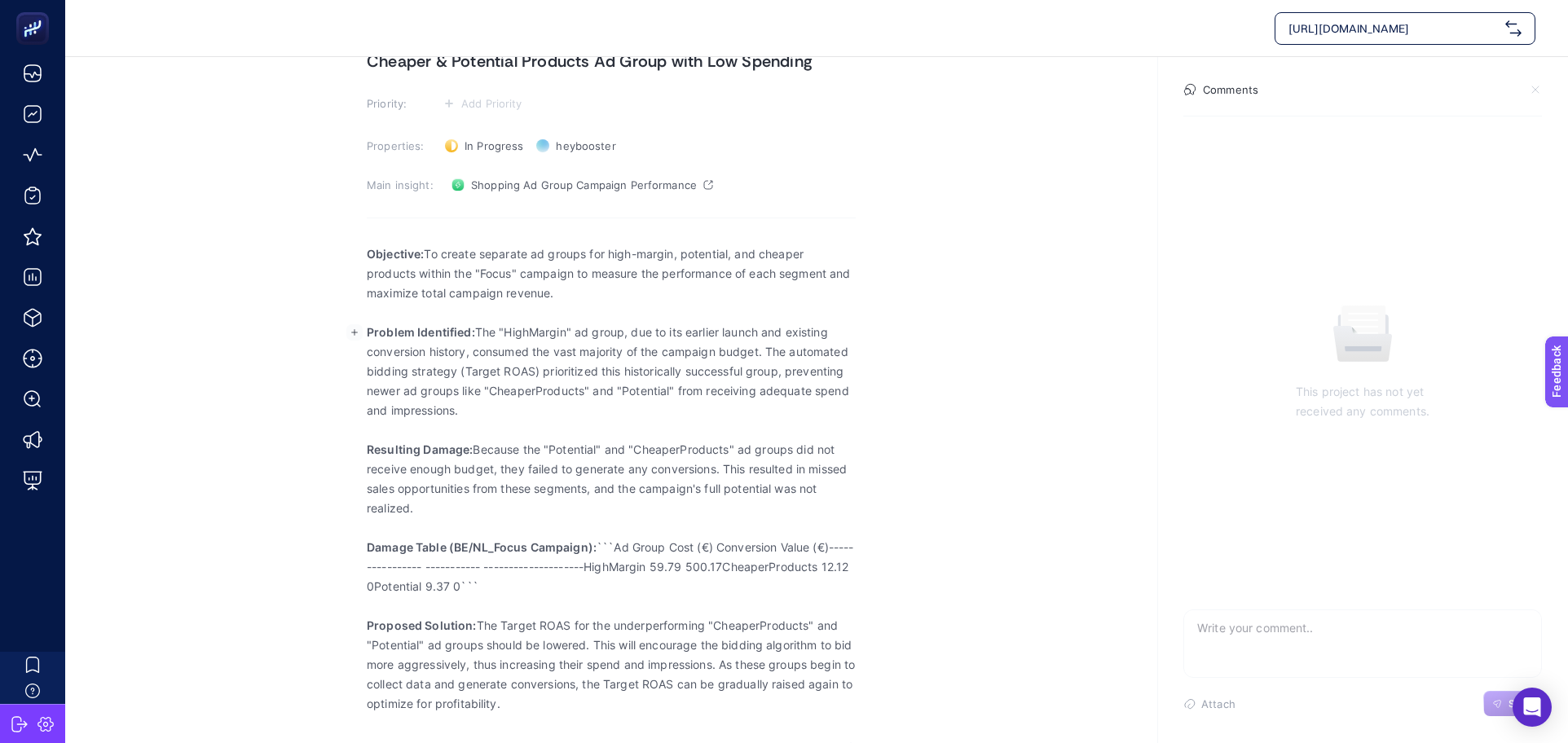 click on "This project has not yet  received any comments." at bounding box center (1363, 363) 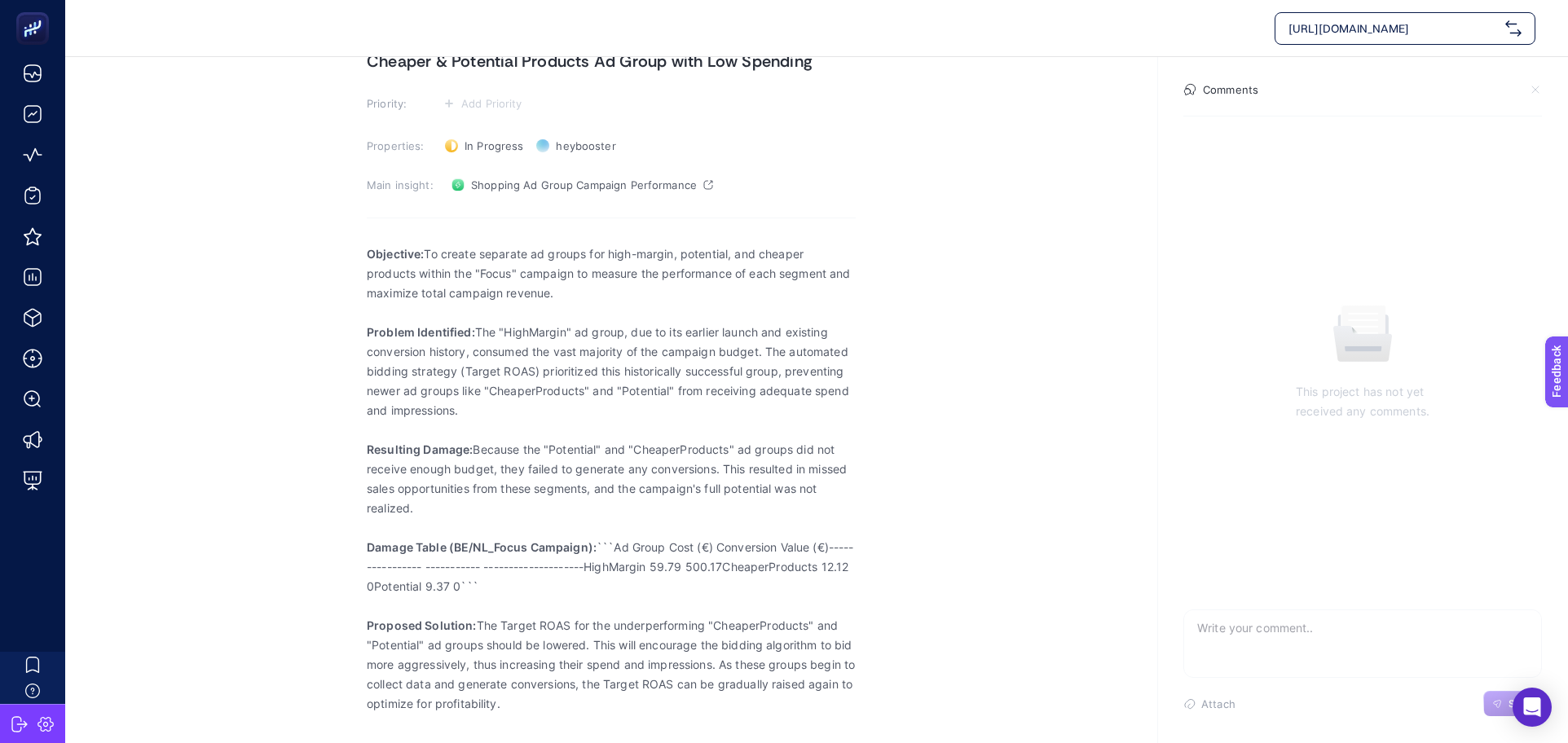 click at bounding box center [1363, 636] 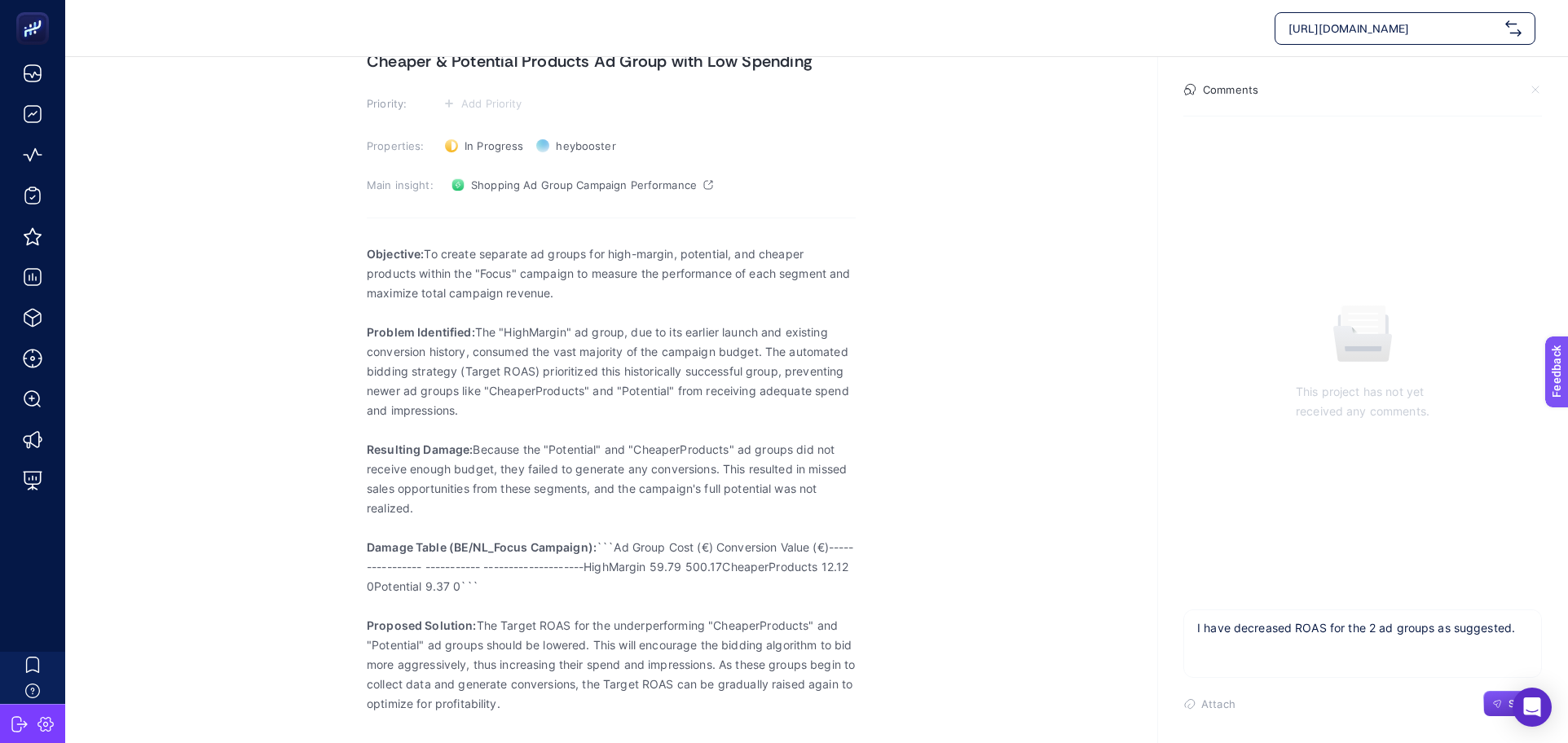 type on "I have decreased ROAS for the 2 ad groups as suggested." 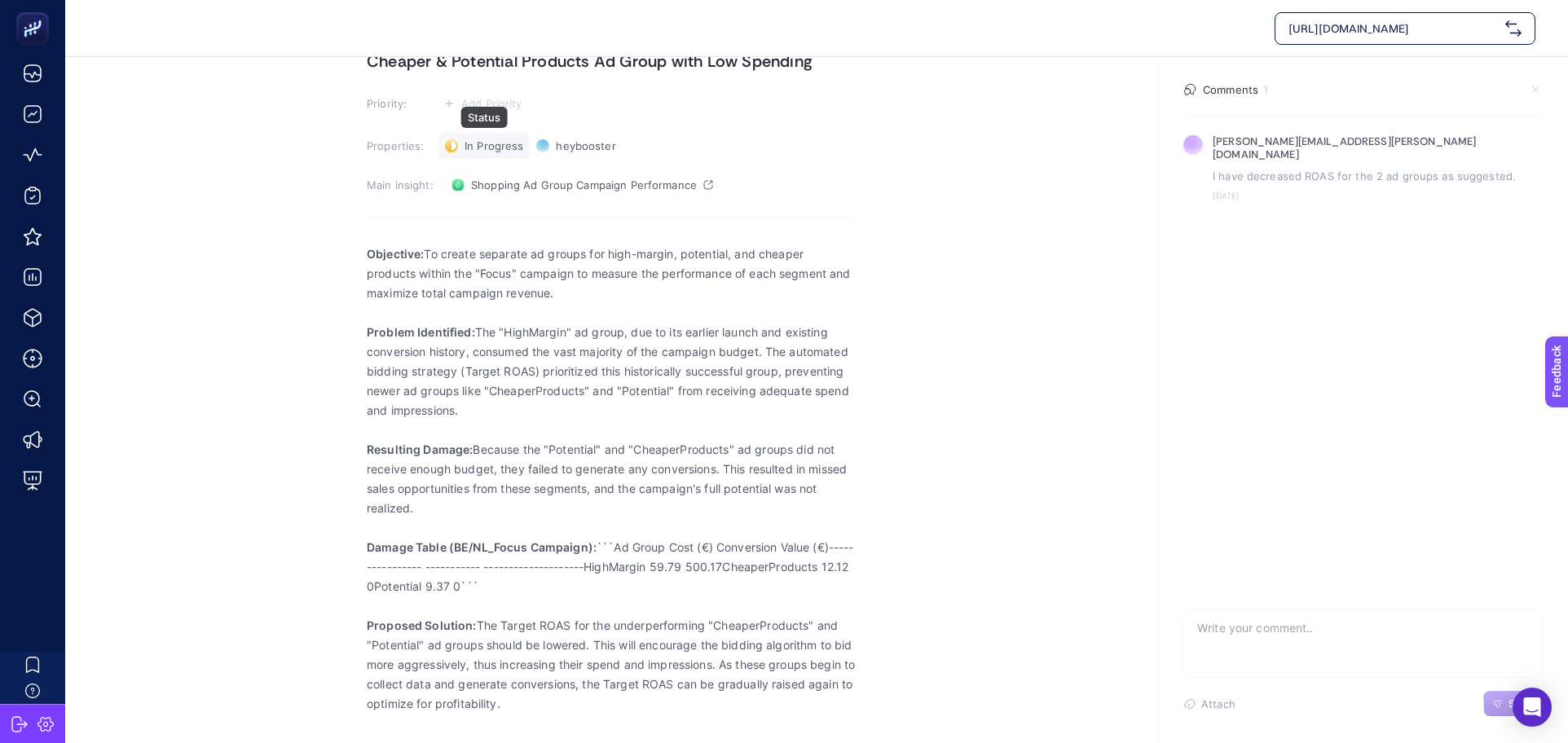 click on "In Progress" at bounding box center [494, 146] 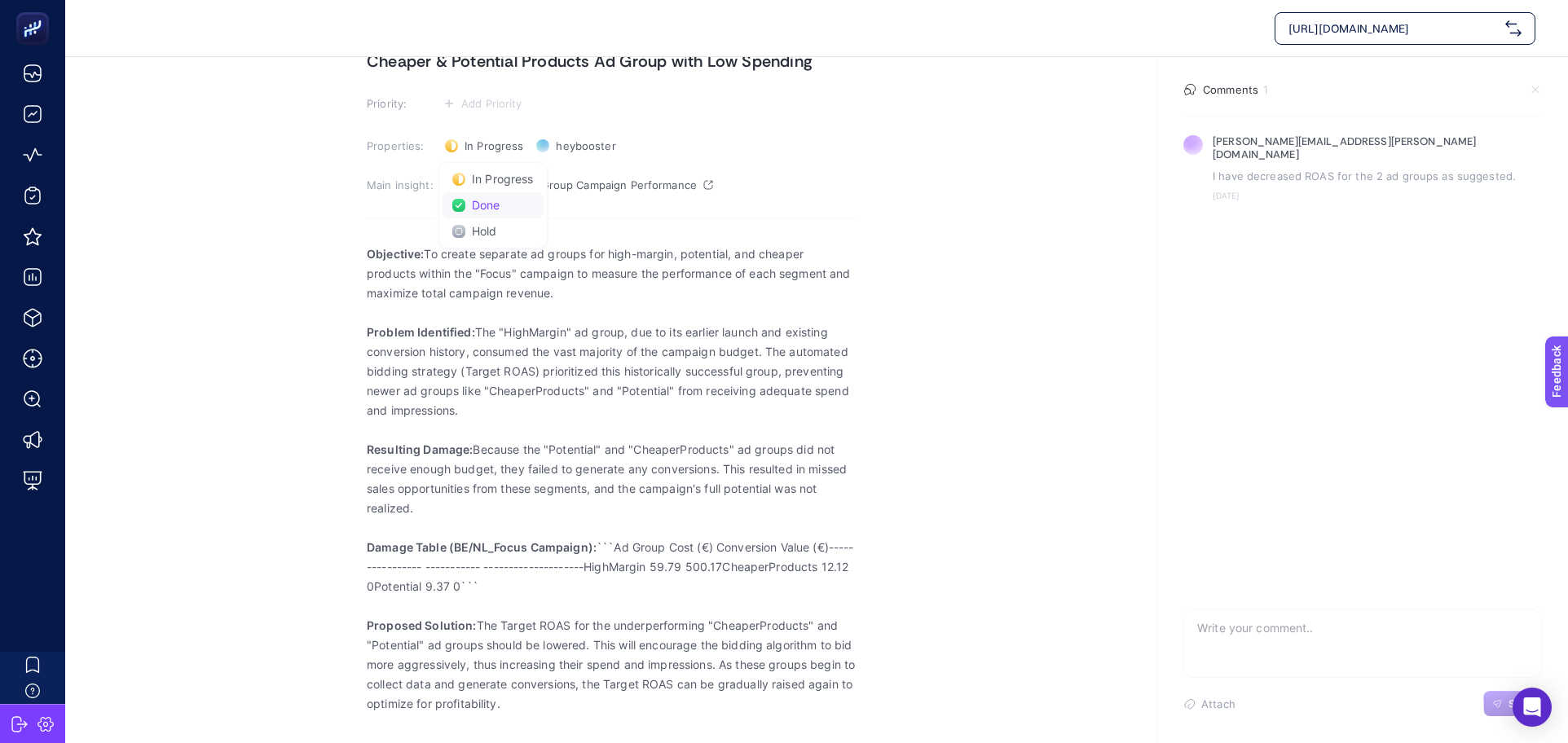 click on "Done" at bounding box center (486, 205) 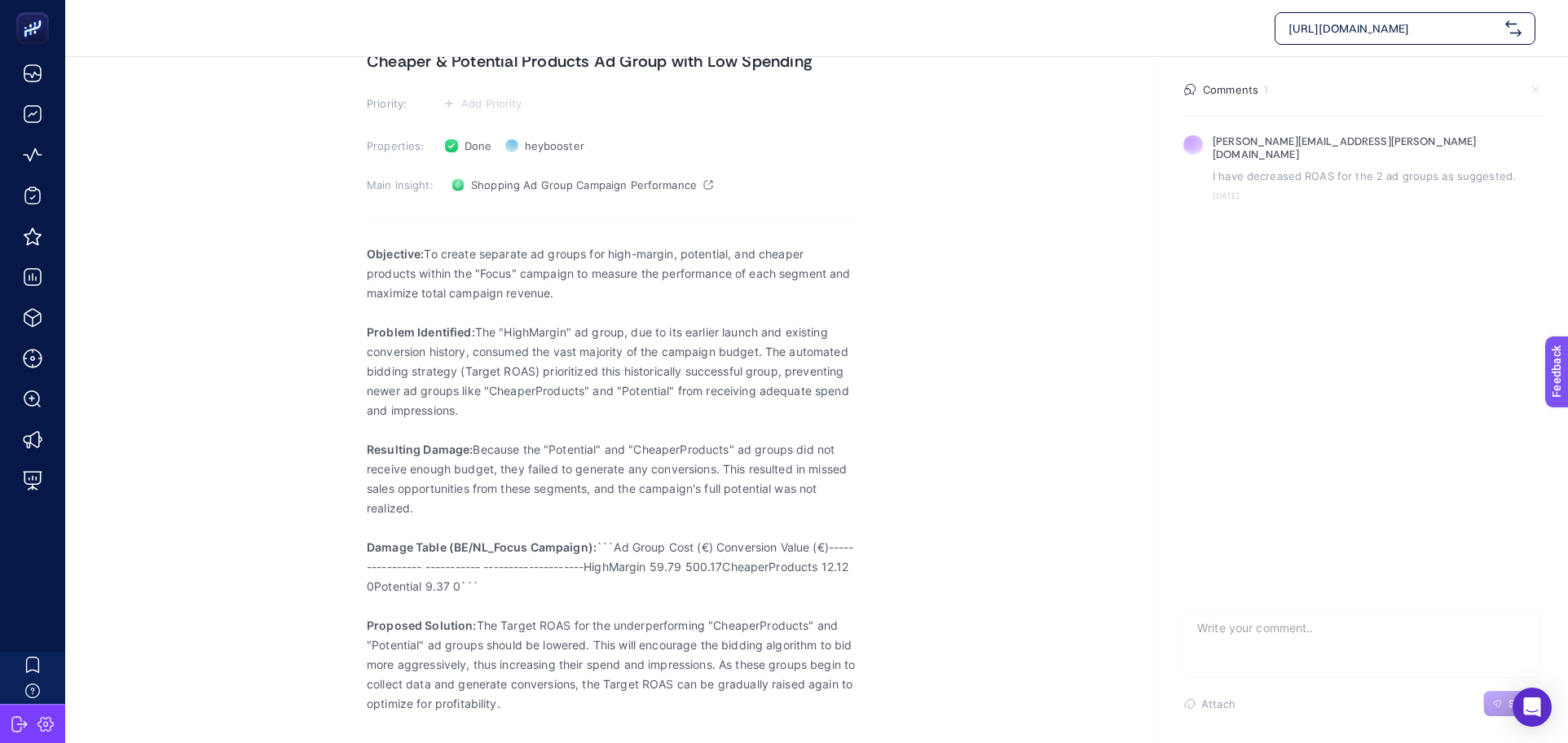 scroll, scrollTop: 0, scrollLeft: 0, axis: both 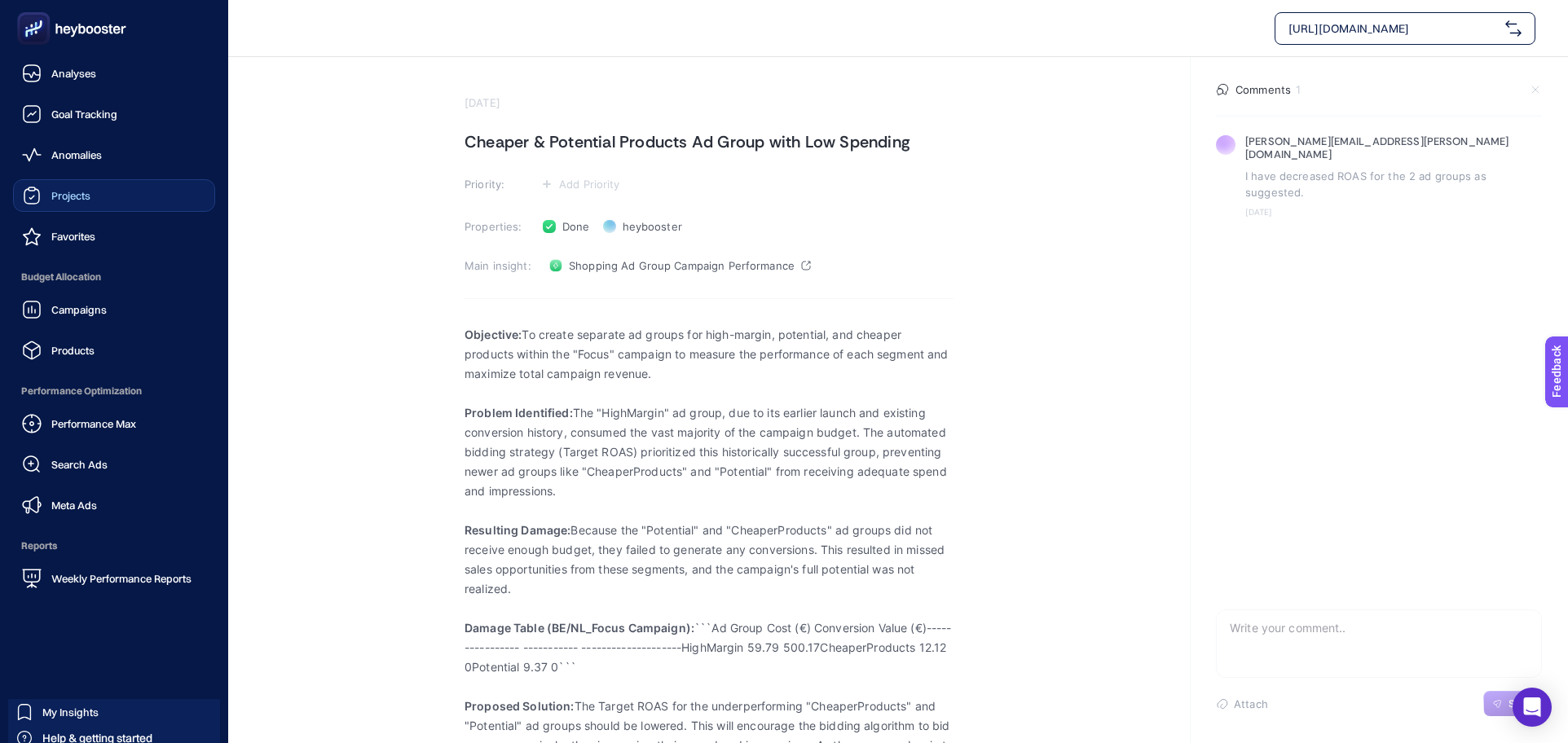 click on "Projects" at bounding box center [71, 196] 